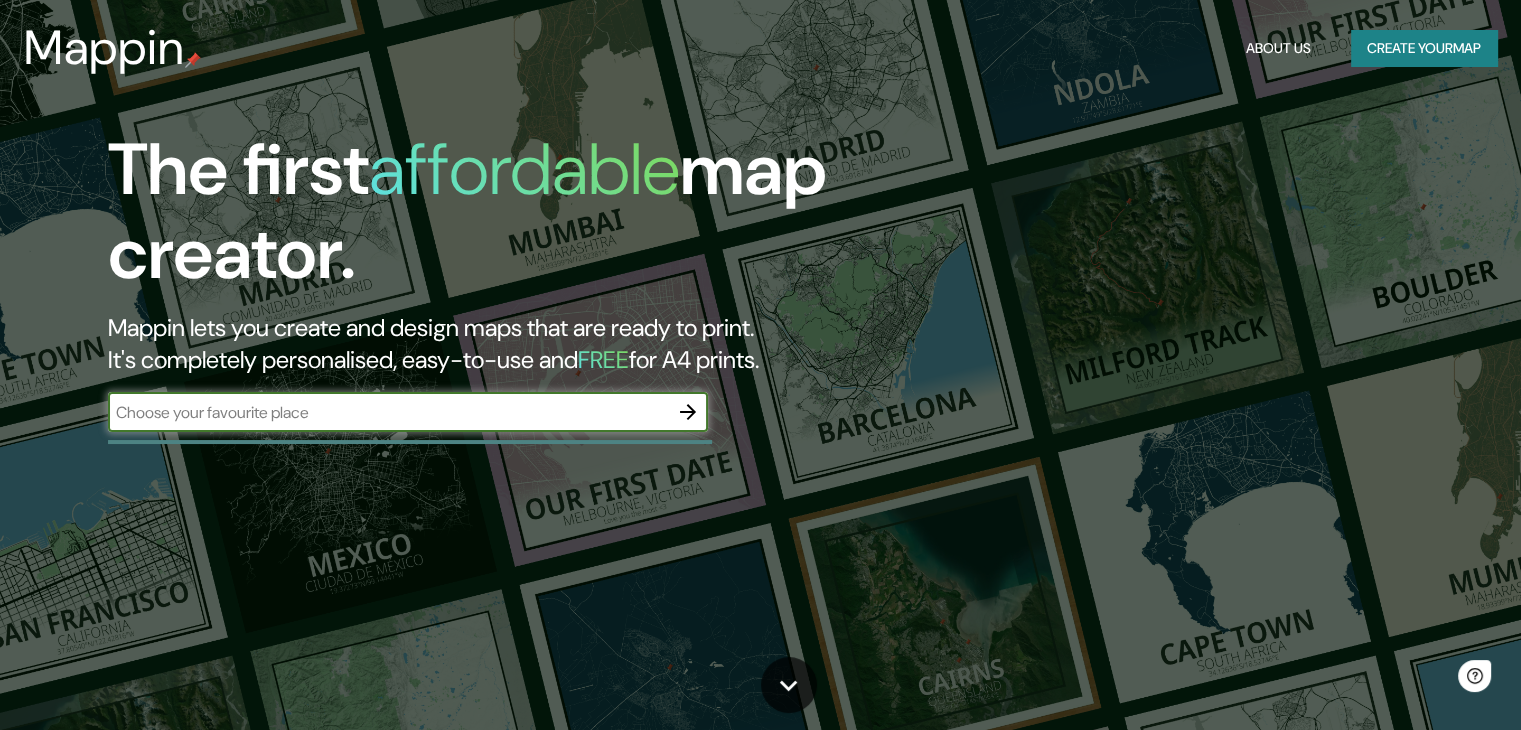 scroll, scrollTop: 0, scrollLeft: 0, axis: both 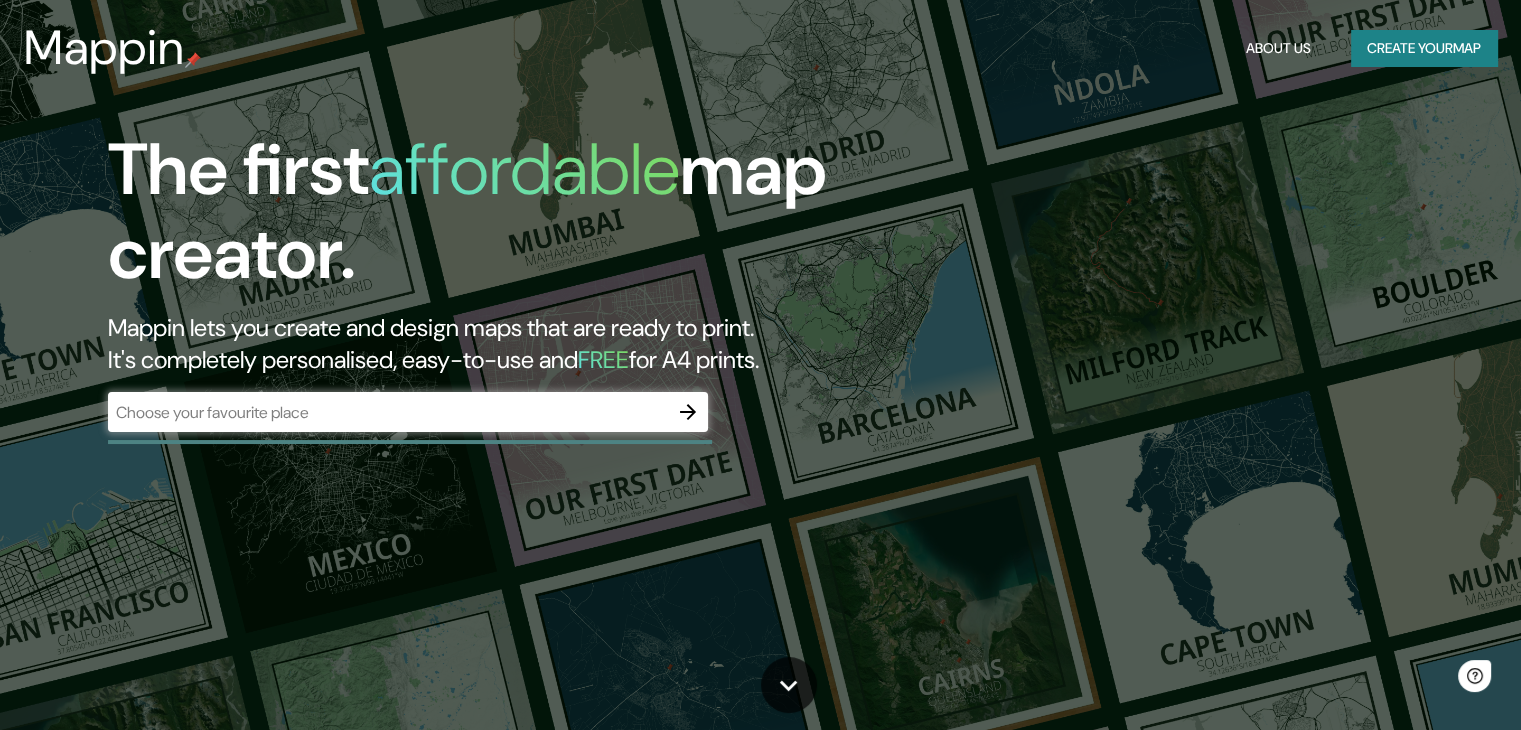 click on "​" at bounding box center [408, 412] 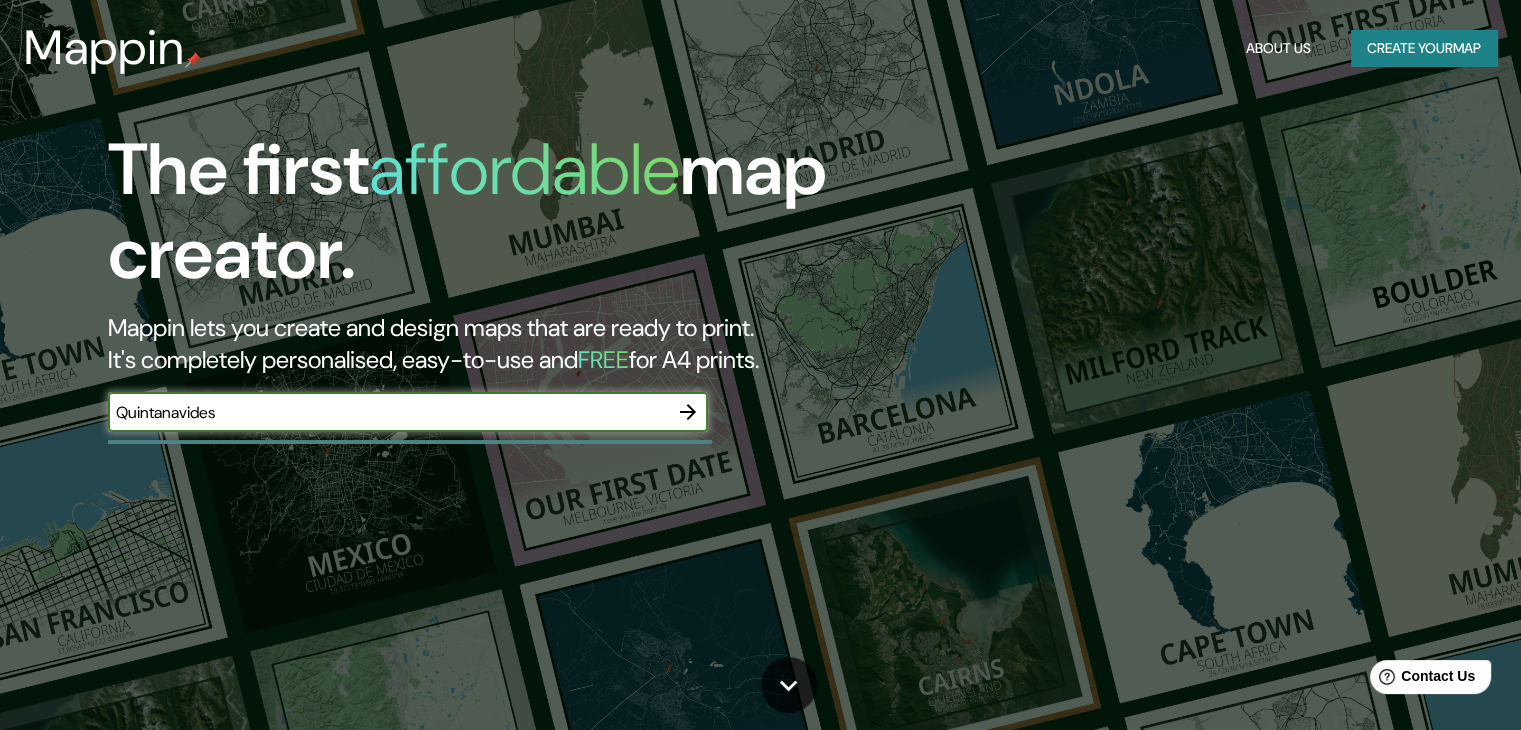 type on "Quintanavides" 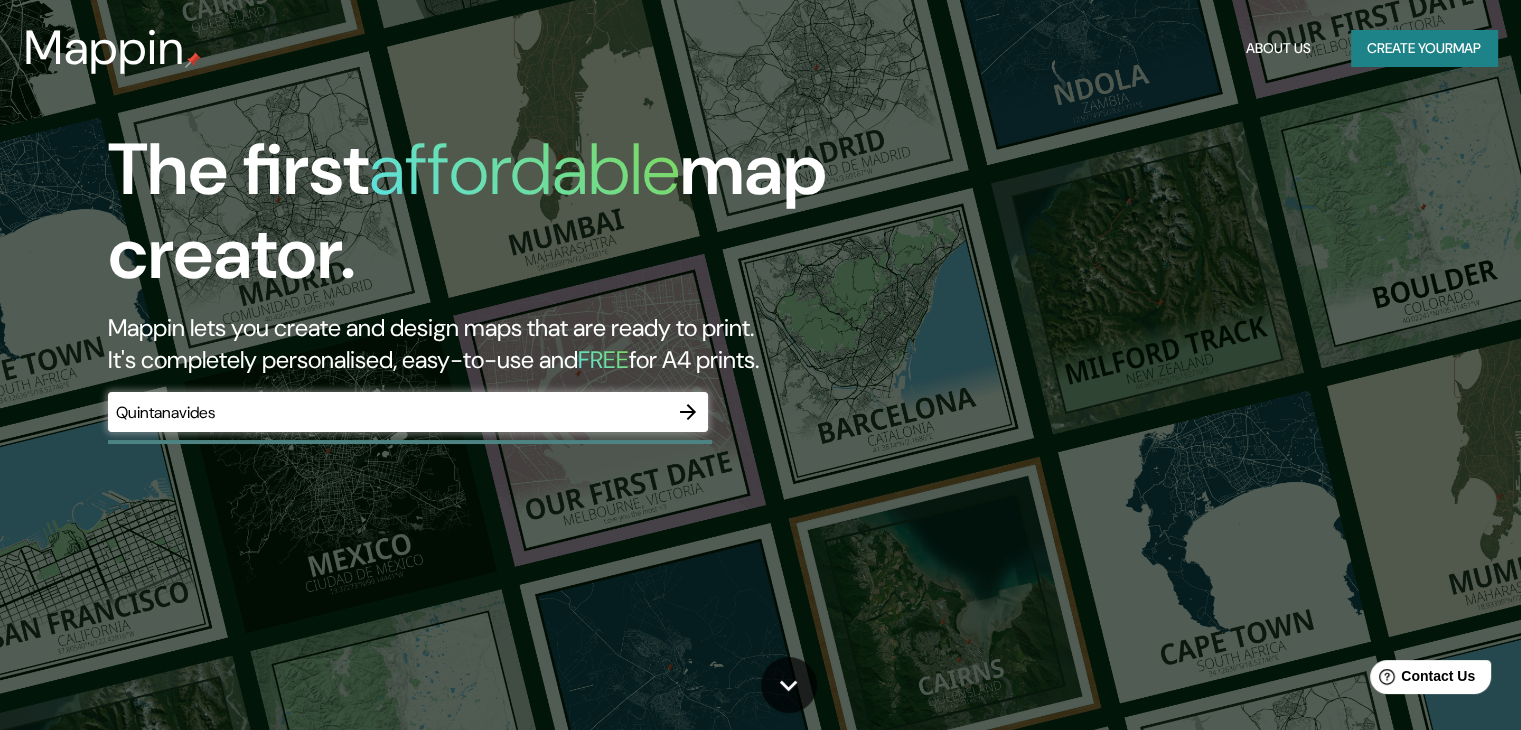 click on "Quintanavides ​" at bounding box center (408, 412) 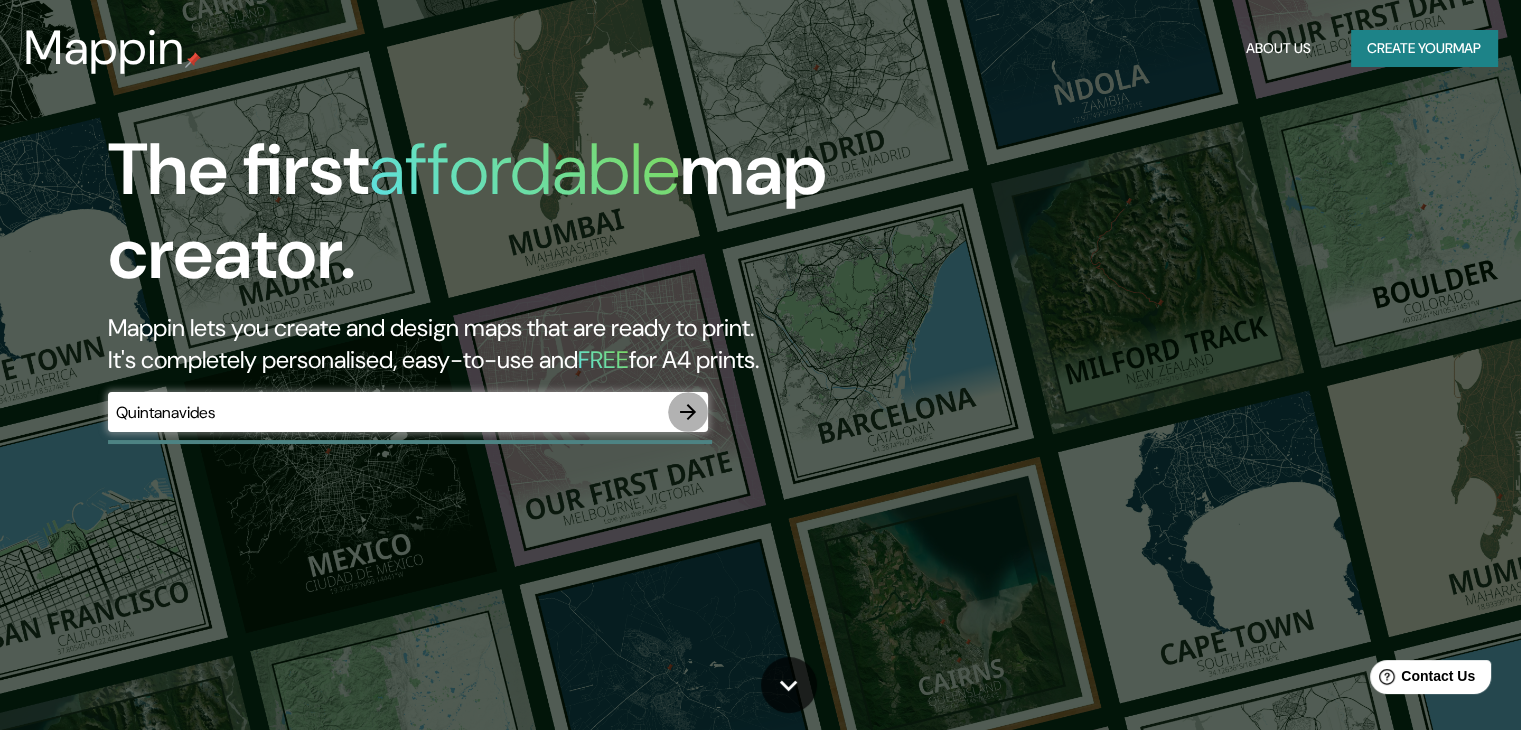 click 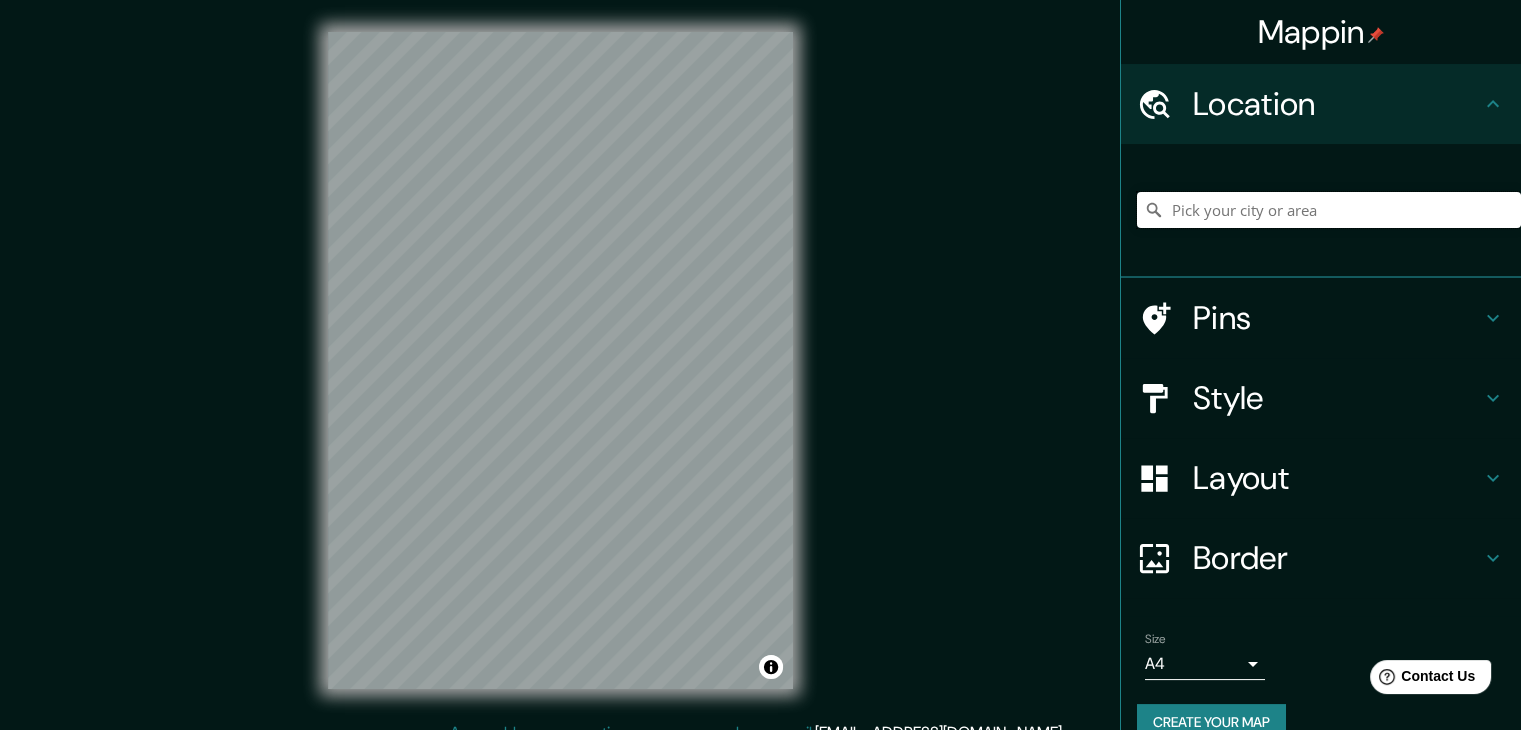 click at bounding box center [1329, 210] 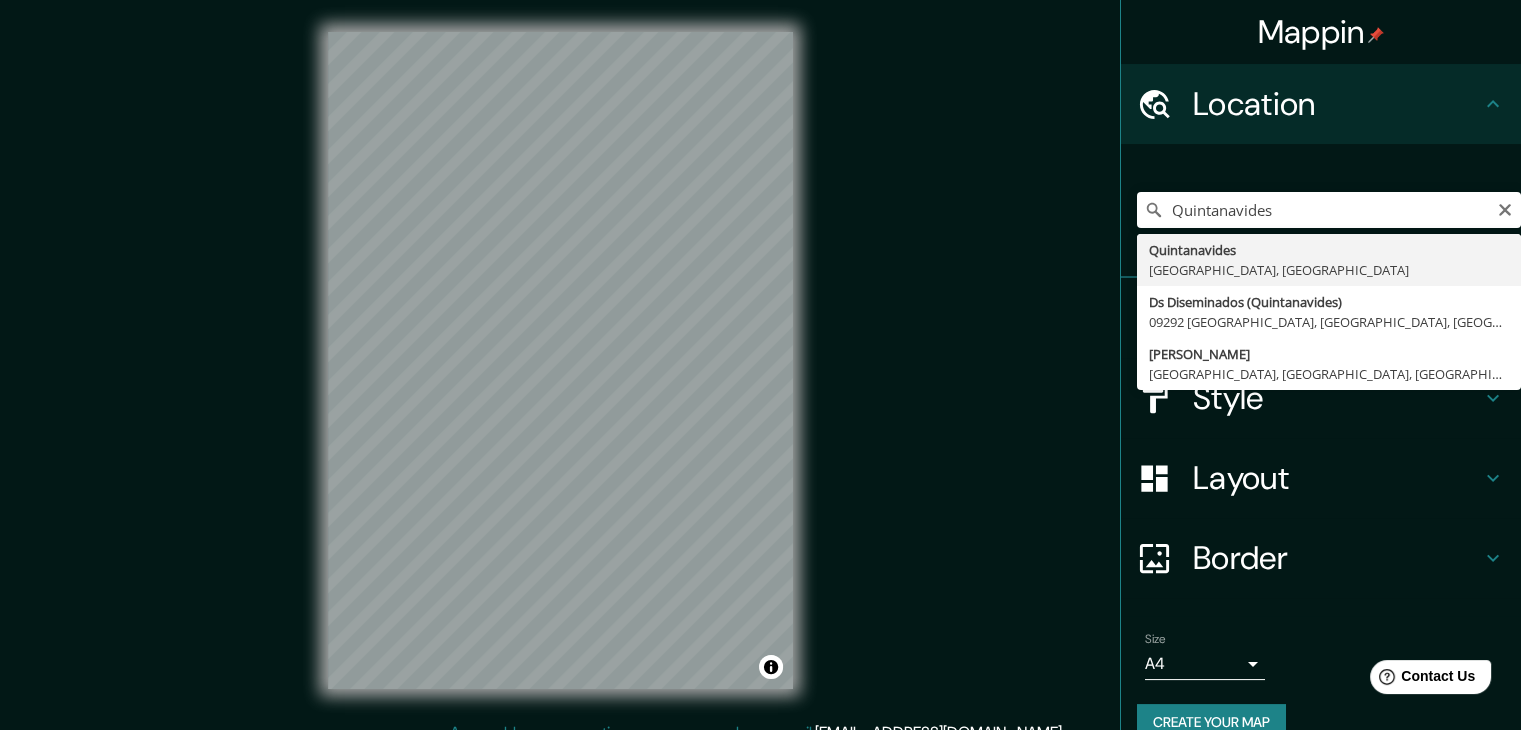 type on "[GEOGRAPHIC_DATA], [GEOGRAPHIC_DATA], [GEOGRAPHIC_DATA]" 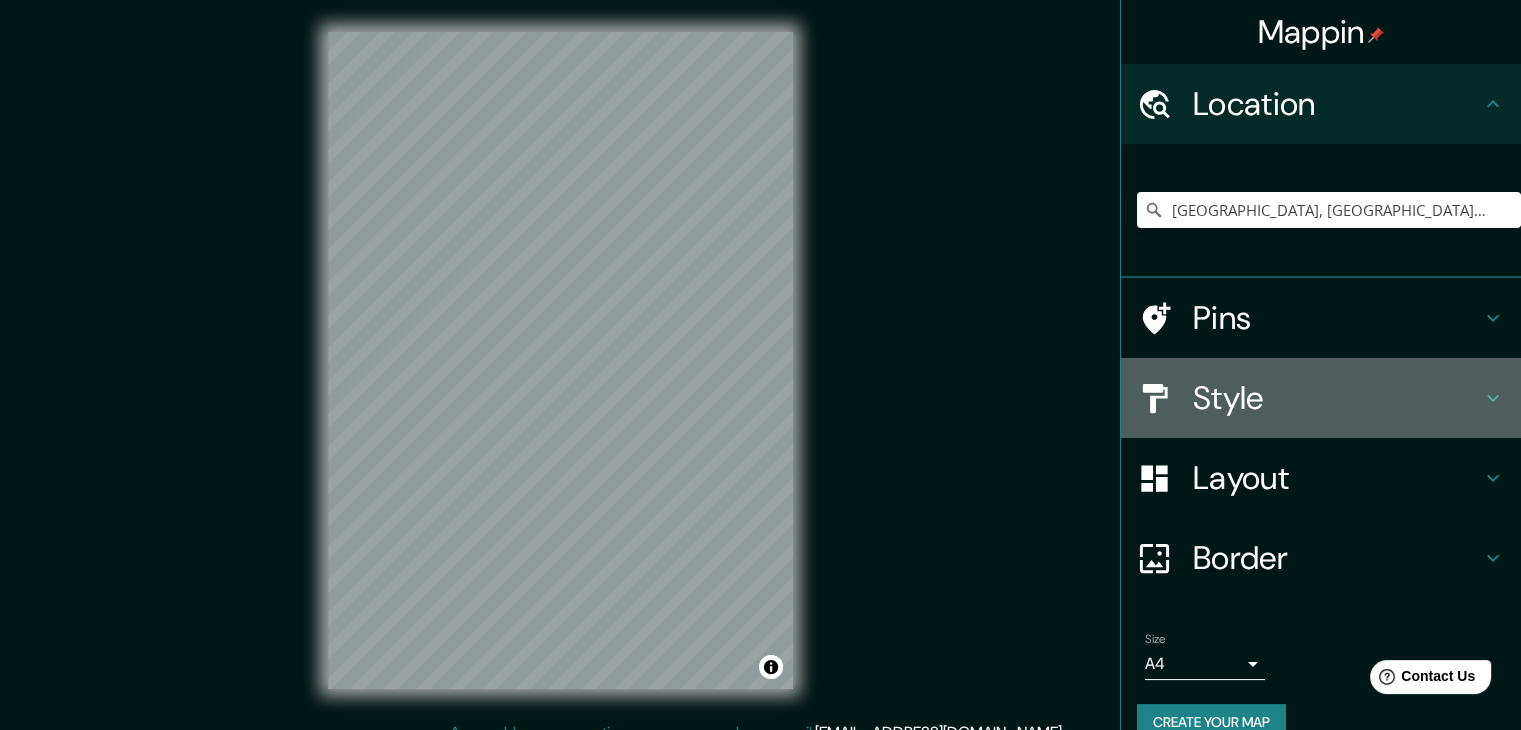 click on "Style" at bounding box center (1337, 398) 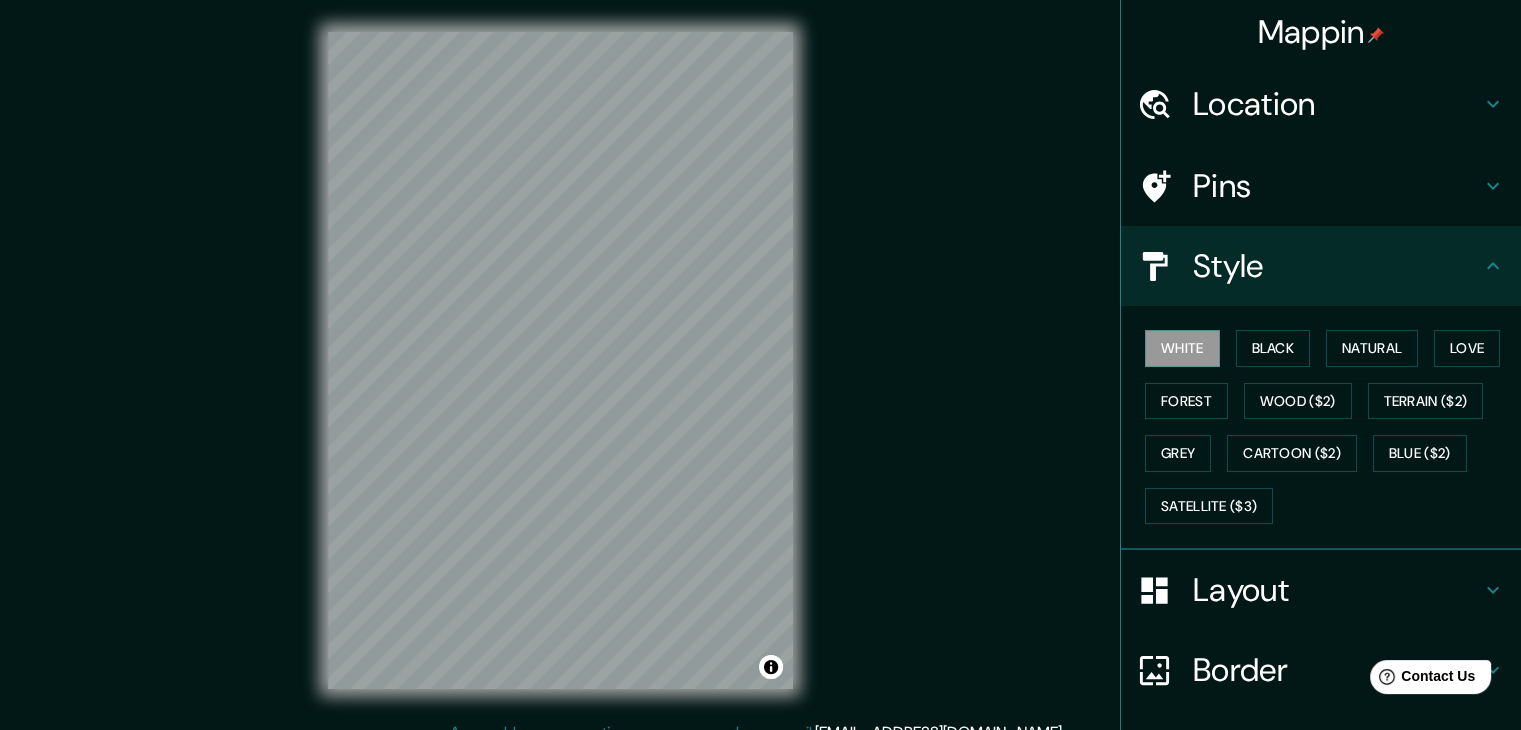 click on "Black" at bounding box center [1273, 348] 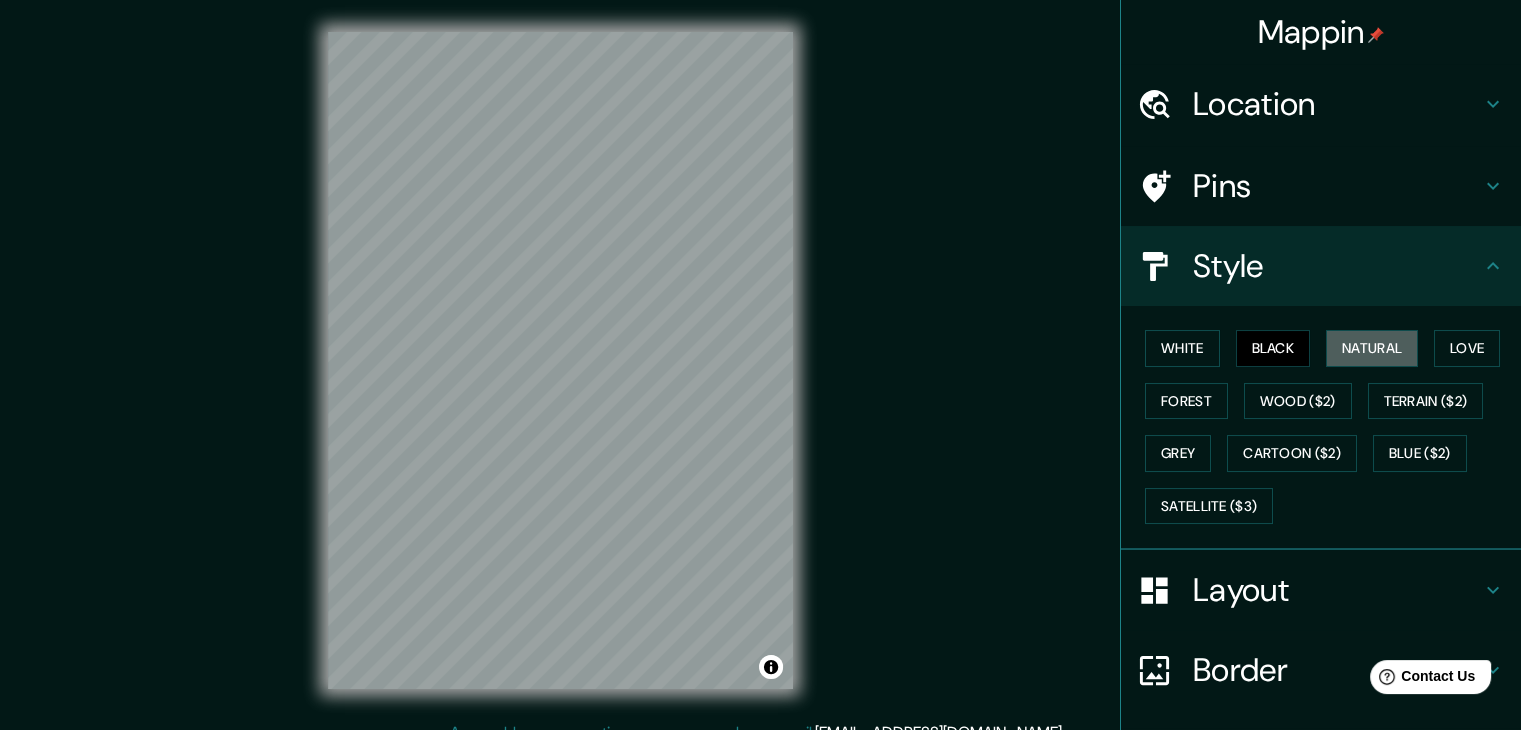 click on "Natural" at bounding box center [1372, 348] 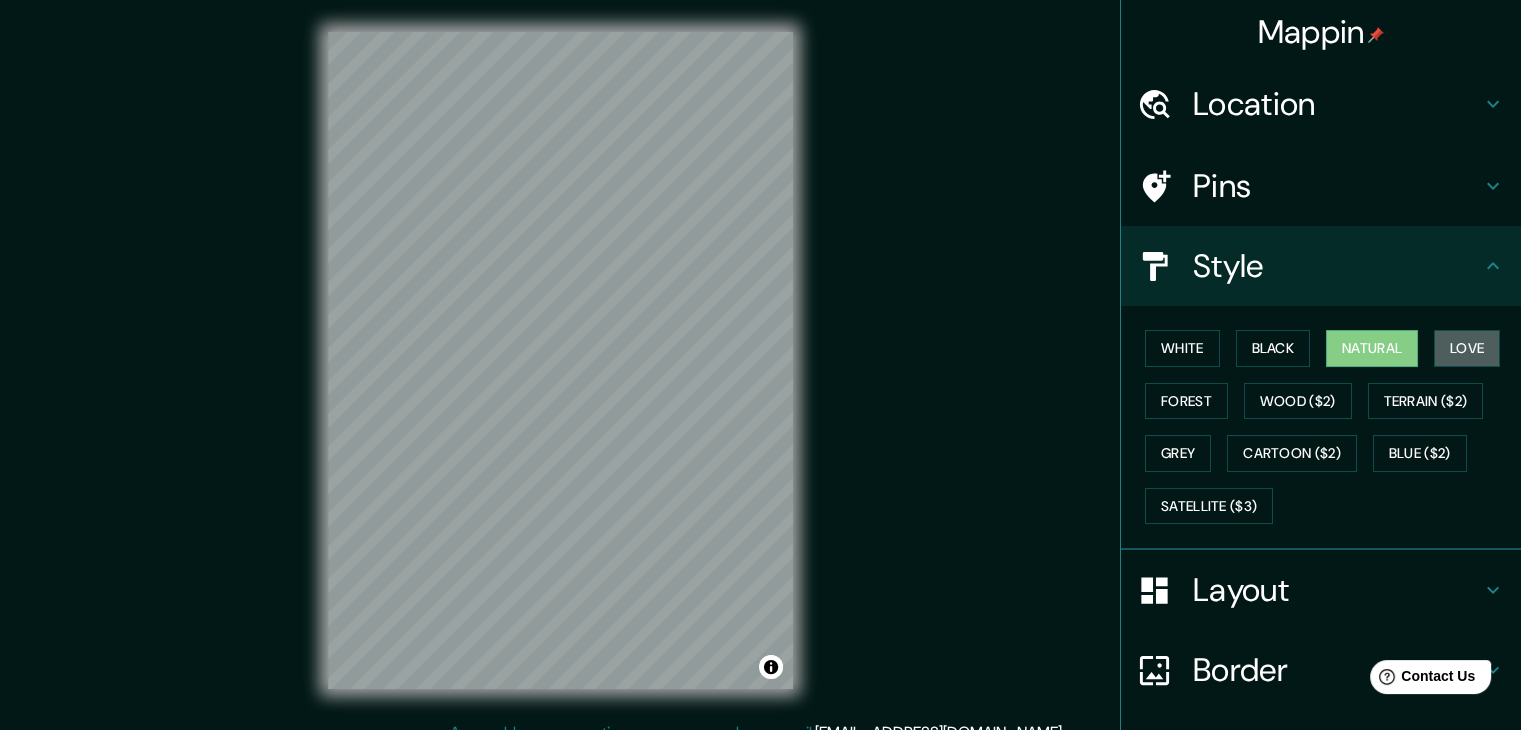 click on "Love" at bounding box center [1467, 348] 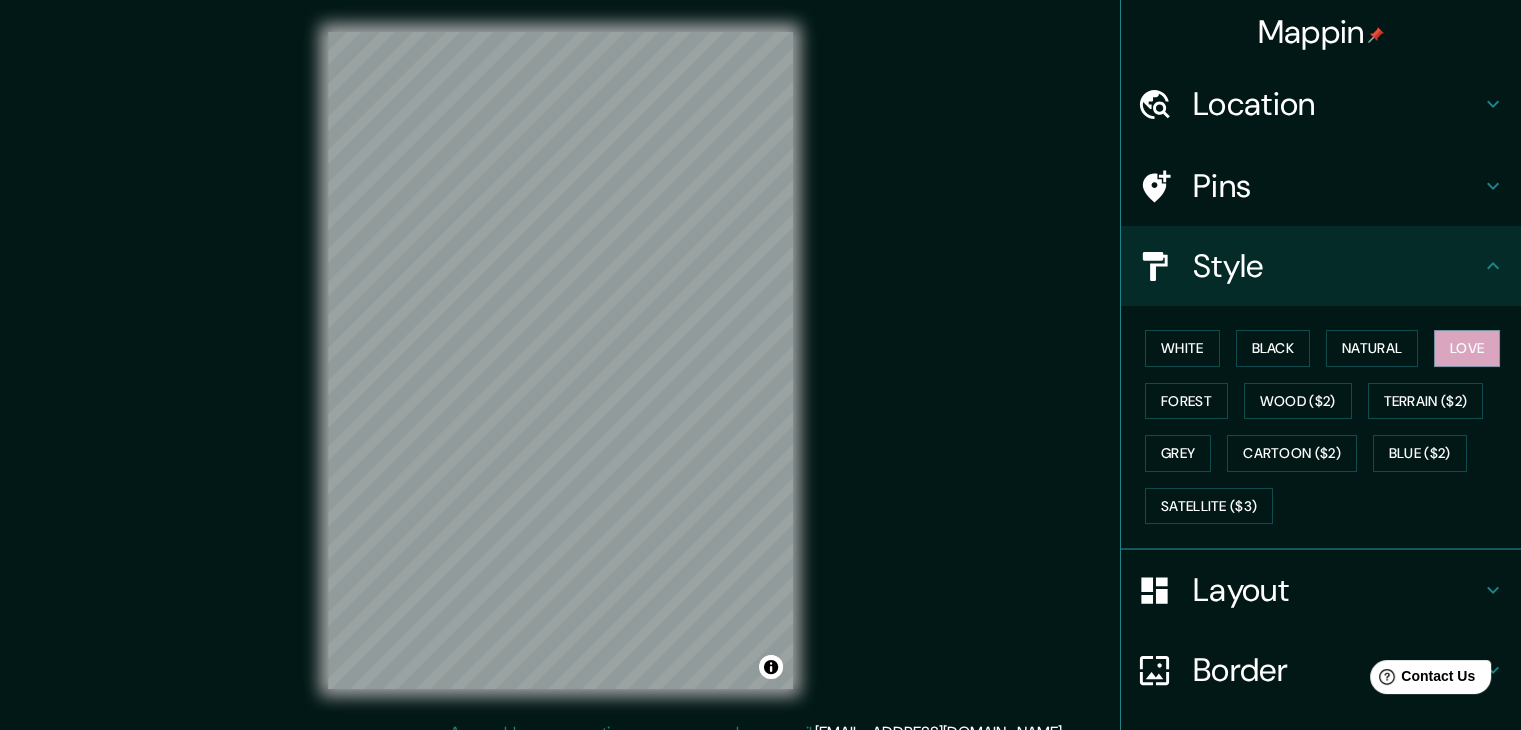 click on "Forest" at bounding box center (1186, 401) 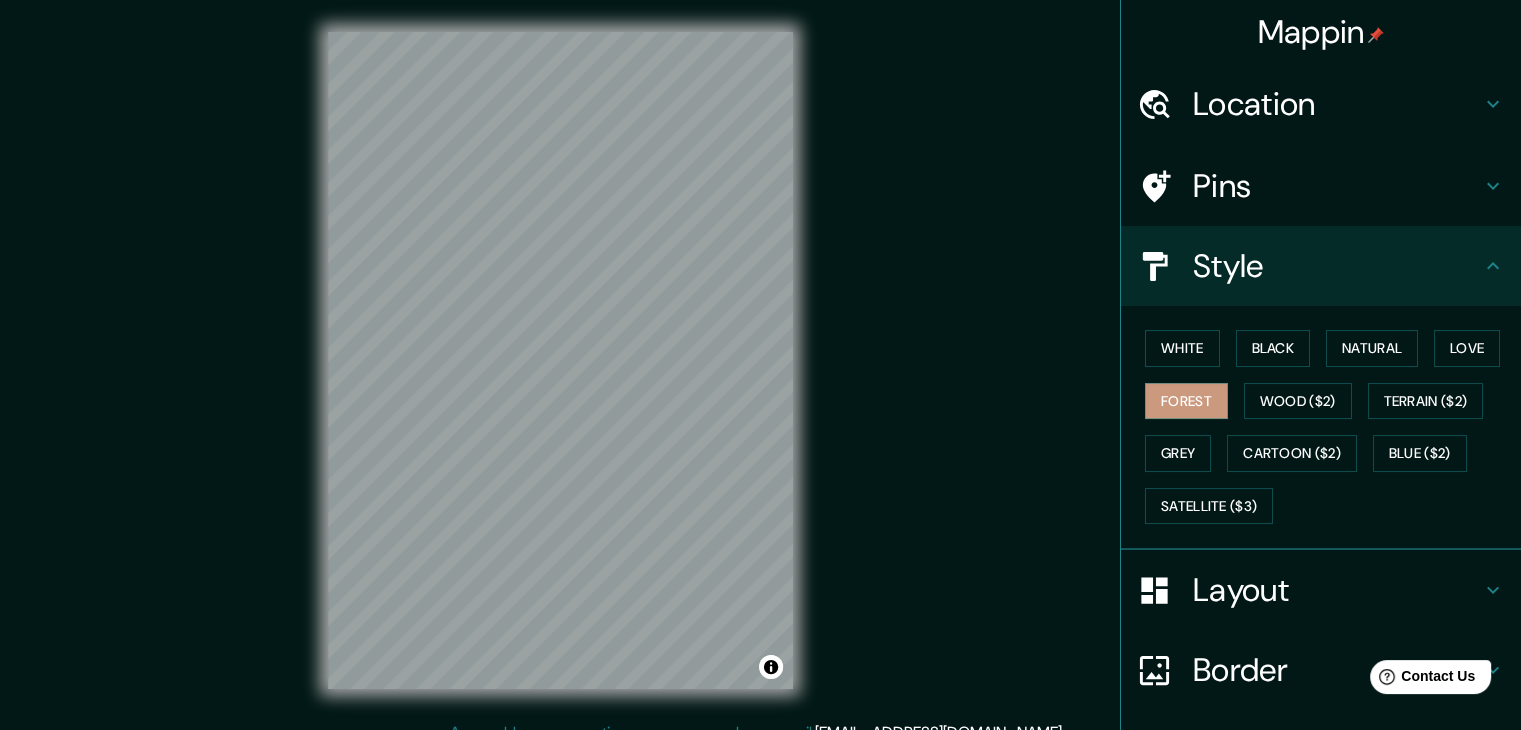 click on "Wood ($2)" at bounding box center [1298, 401] 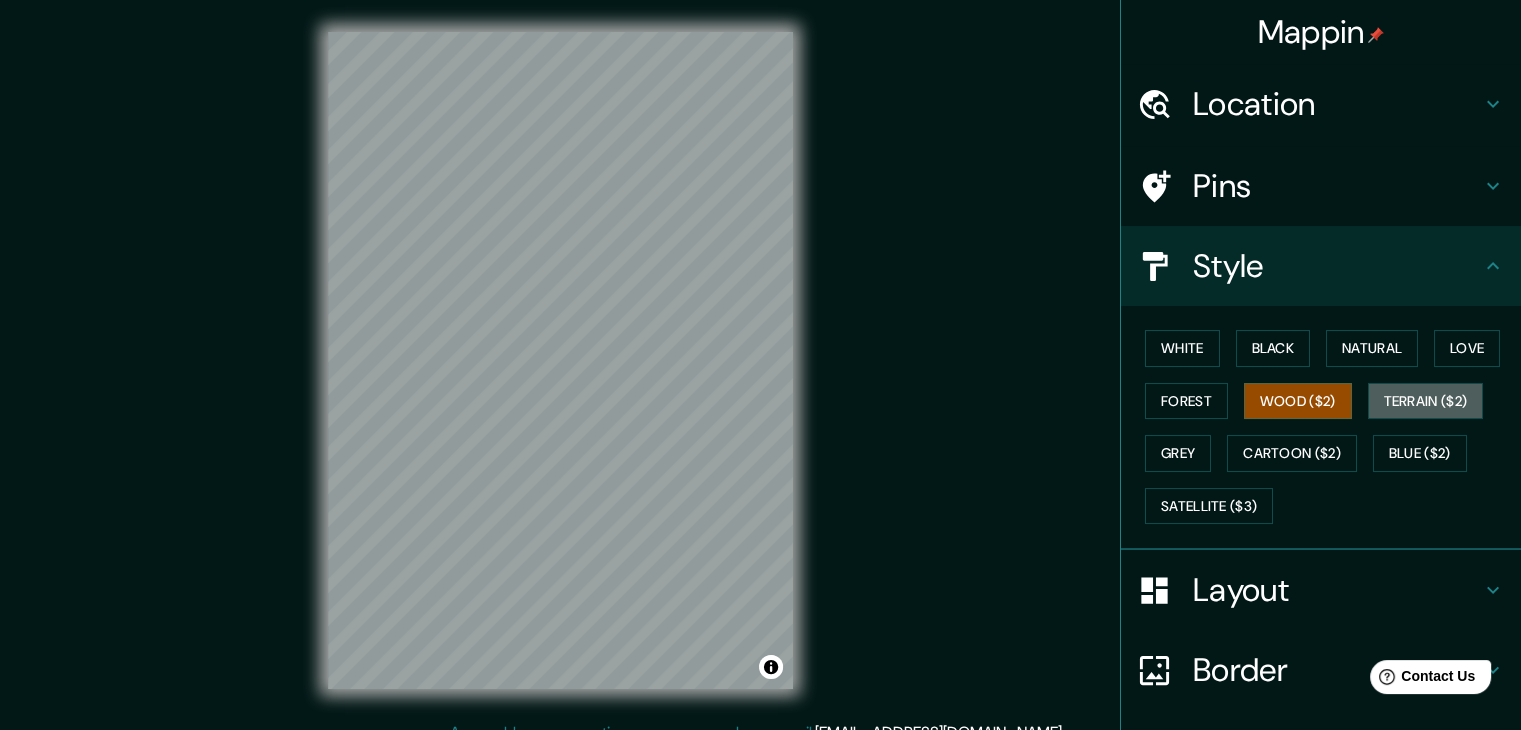 click on "Terrain ($2)" at bounding box center (1426, 401) 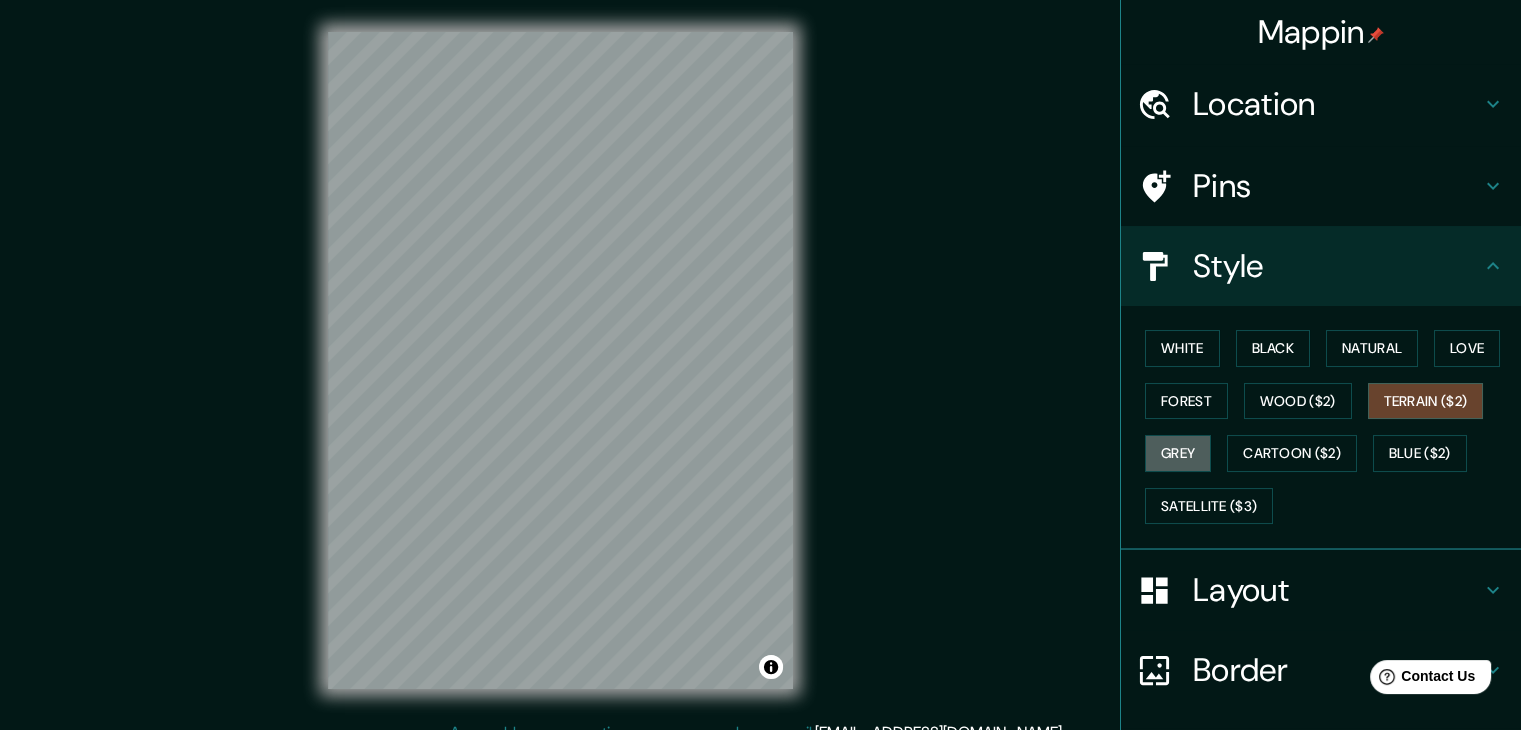 click on "Grey" at bounding box center [1178, 453] 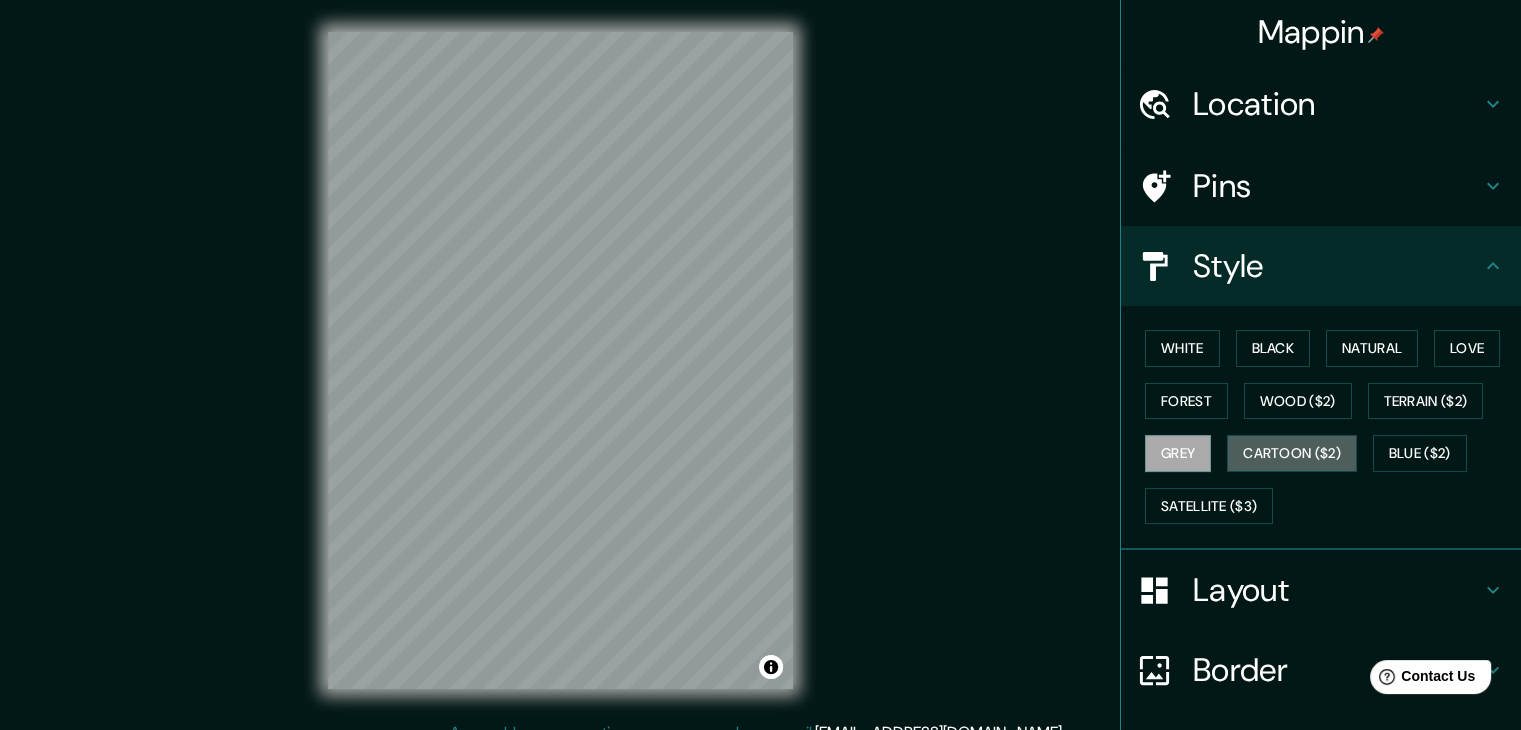 click on "Cartoon ($2)" at bounding box center [1292, 453] 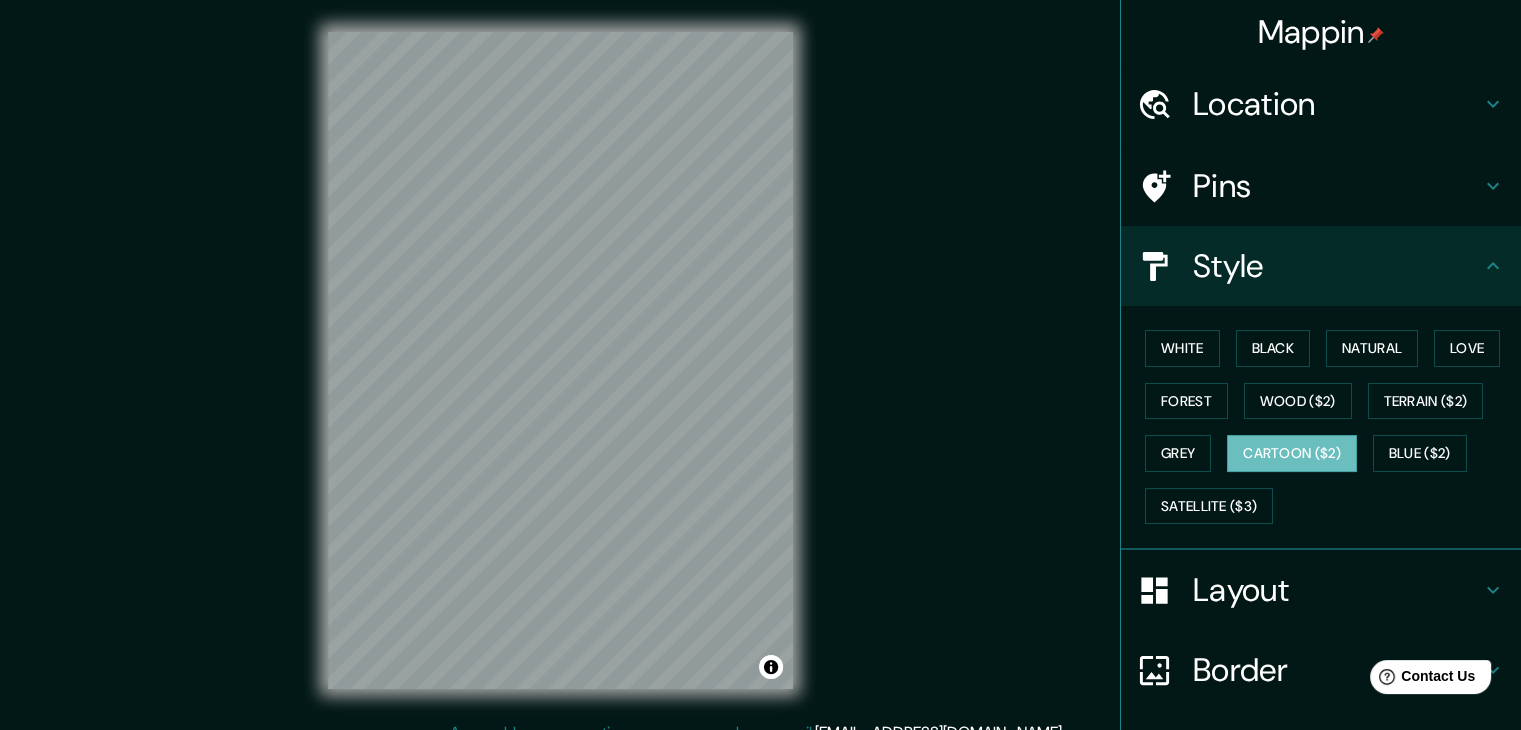 click on "Blue ($2)" at bounding box center (1420, 453) 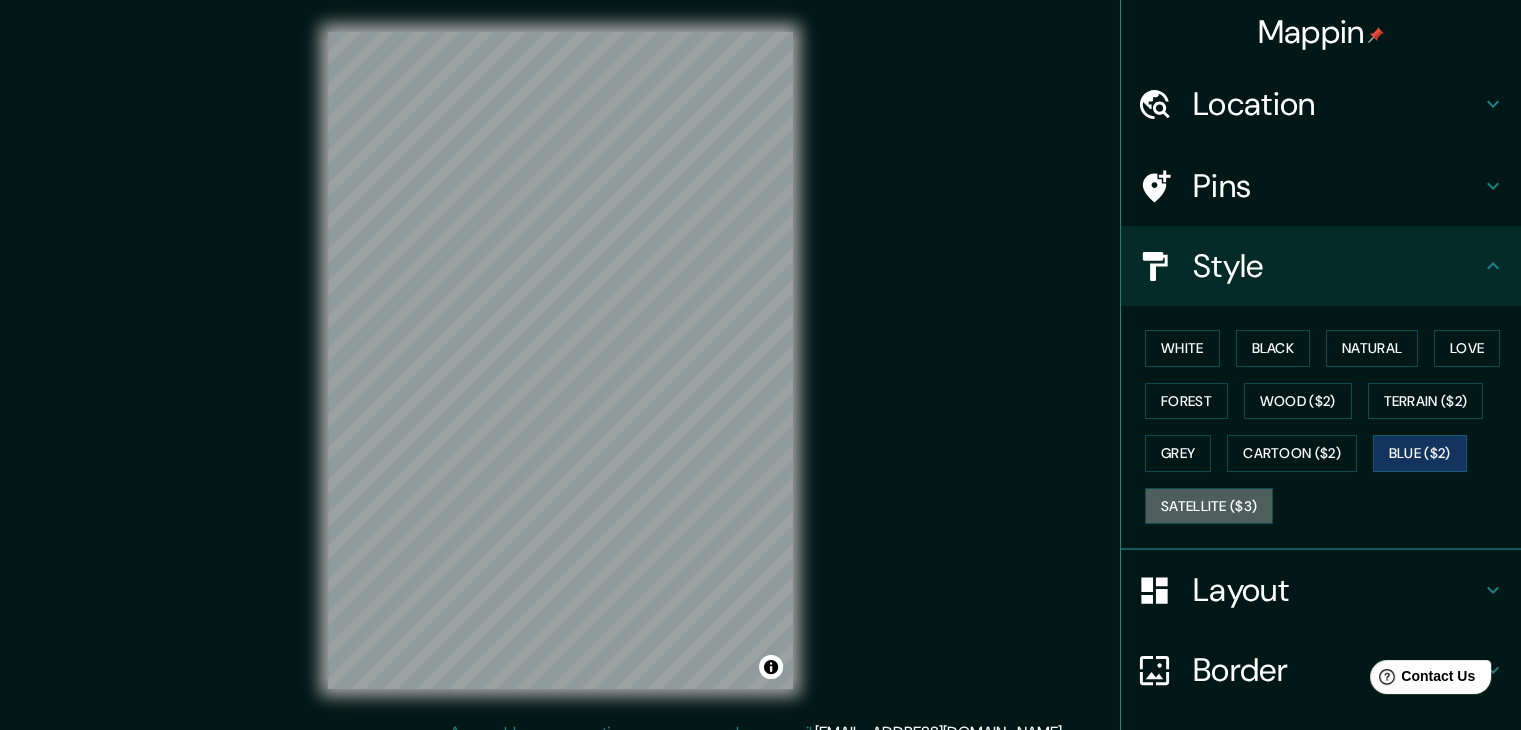 click on "Satellite ($3)" at bounding box center (1209, 506) 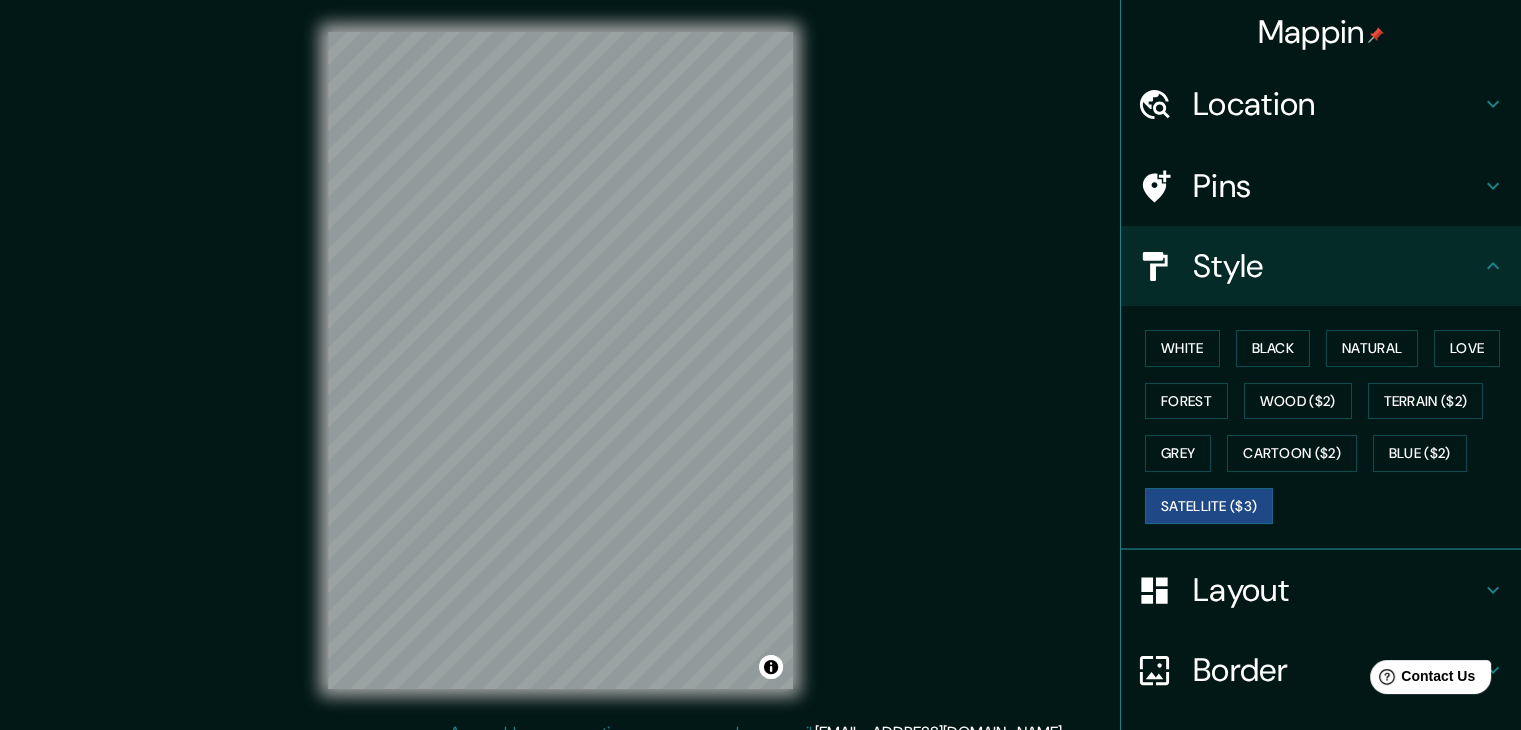scroll, scrollTop: 144, scrollLeft: 0, axis: vertical 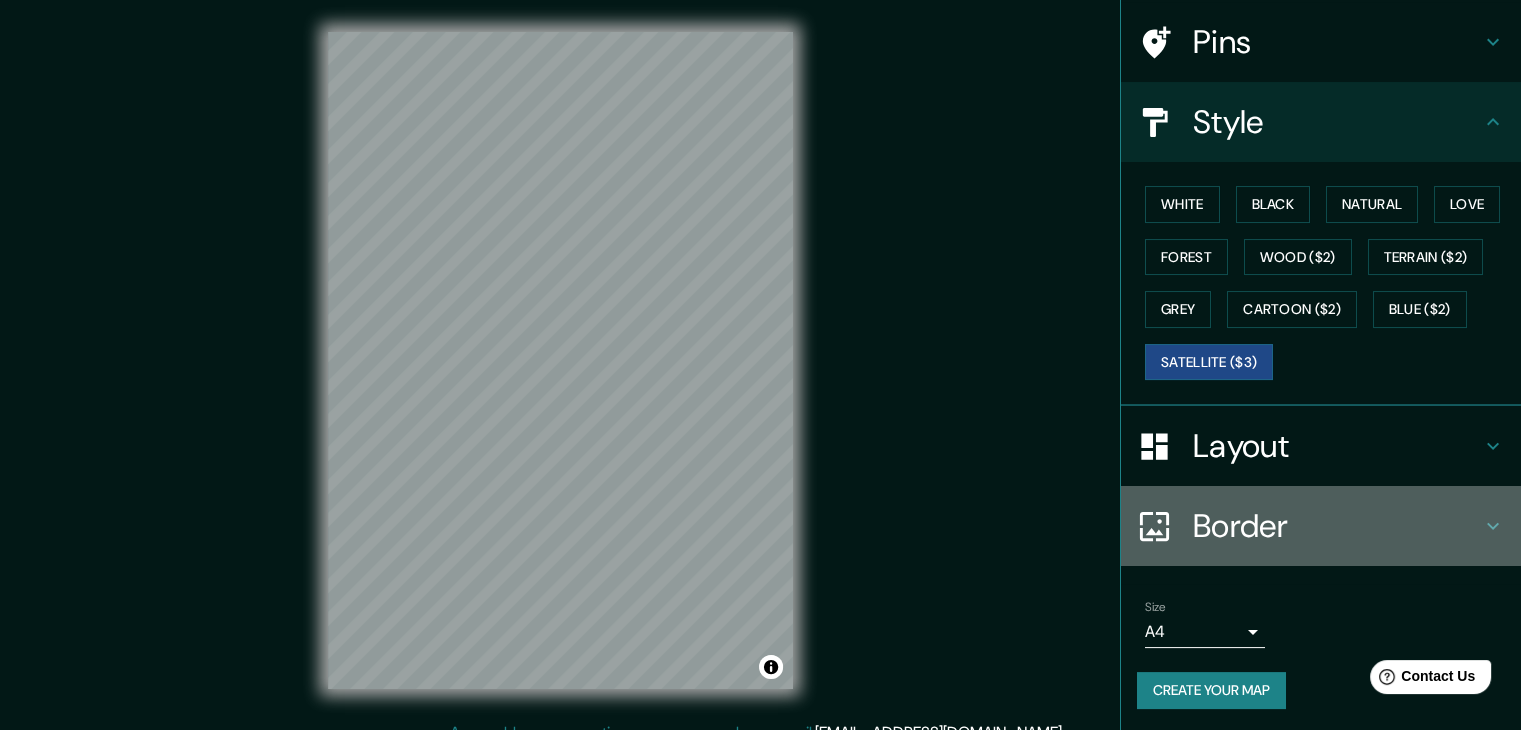 click on "Border" at bounding box center (1337, 526) 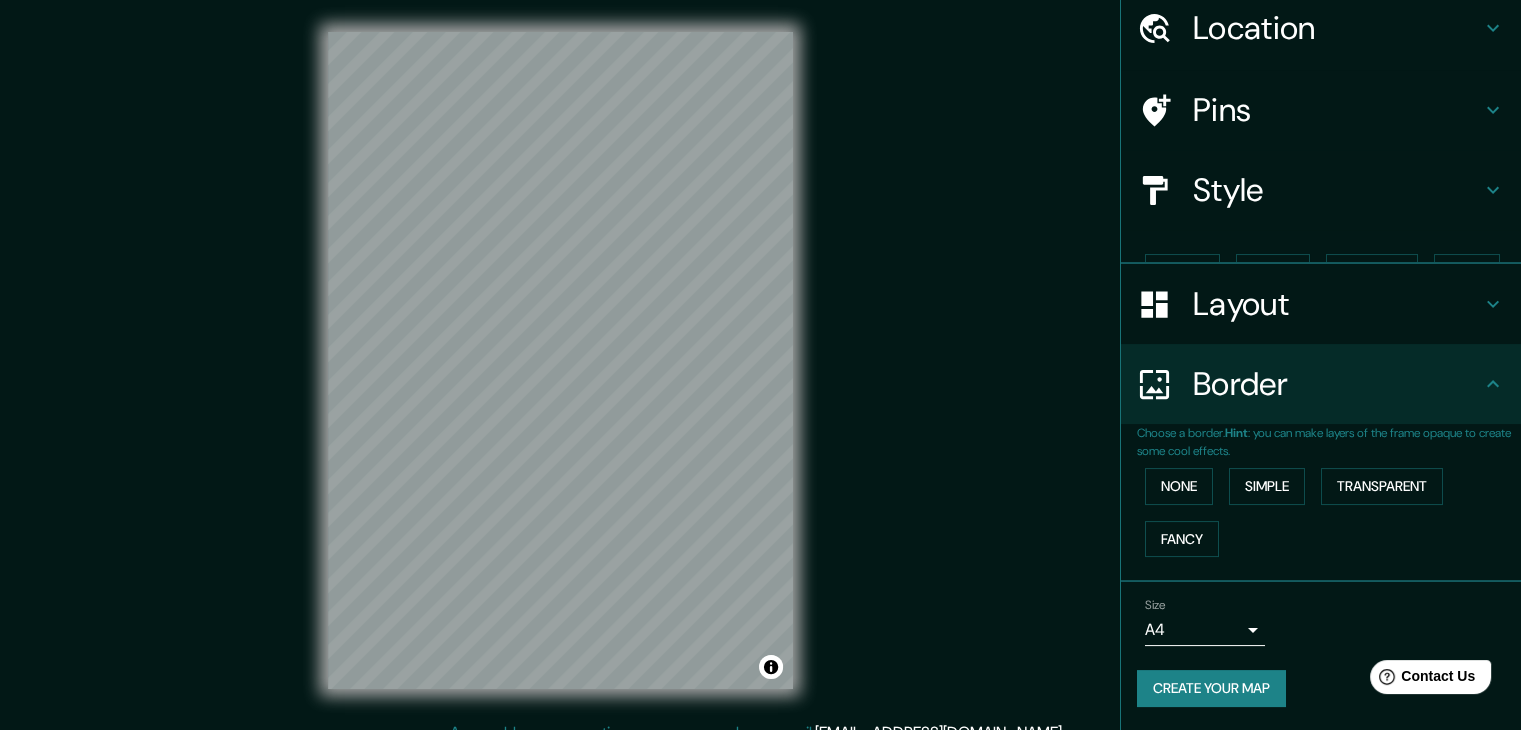 scroll, scrollTop: 42, scrollLeft: 0, axis: vertical 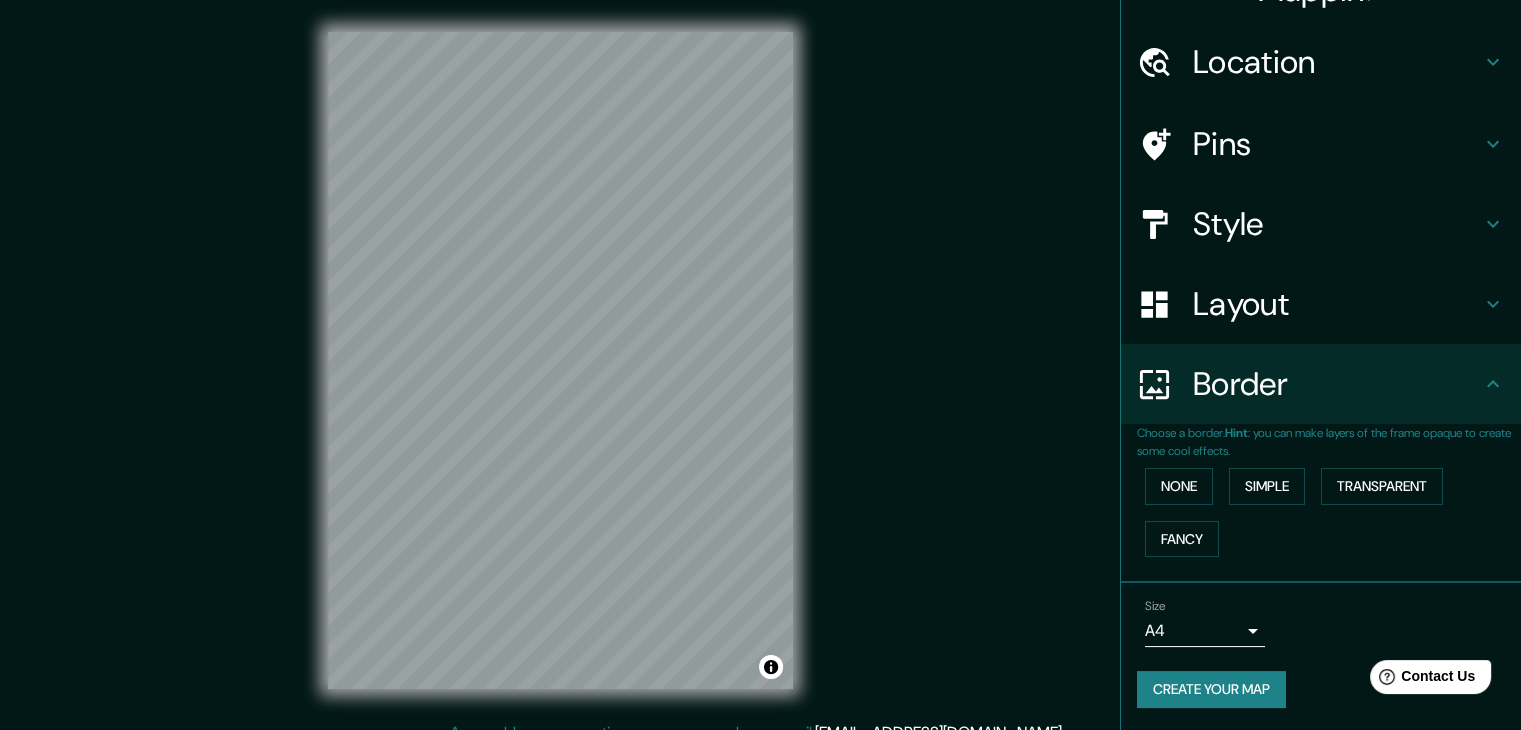 click on "Simple" at bounding box center (1267, 486) 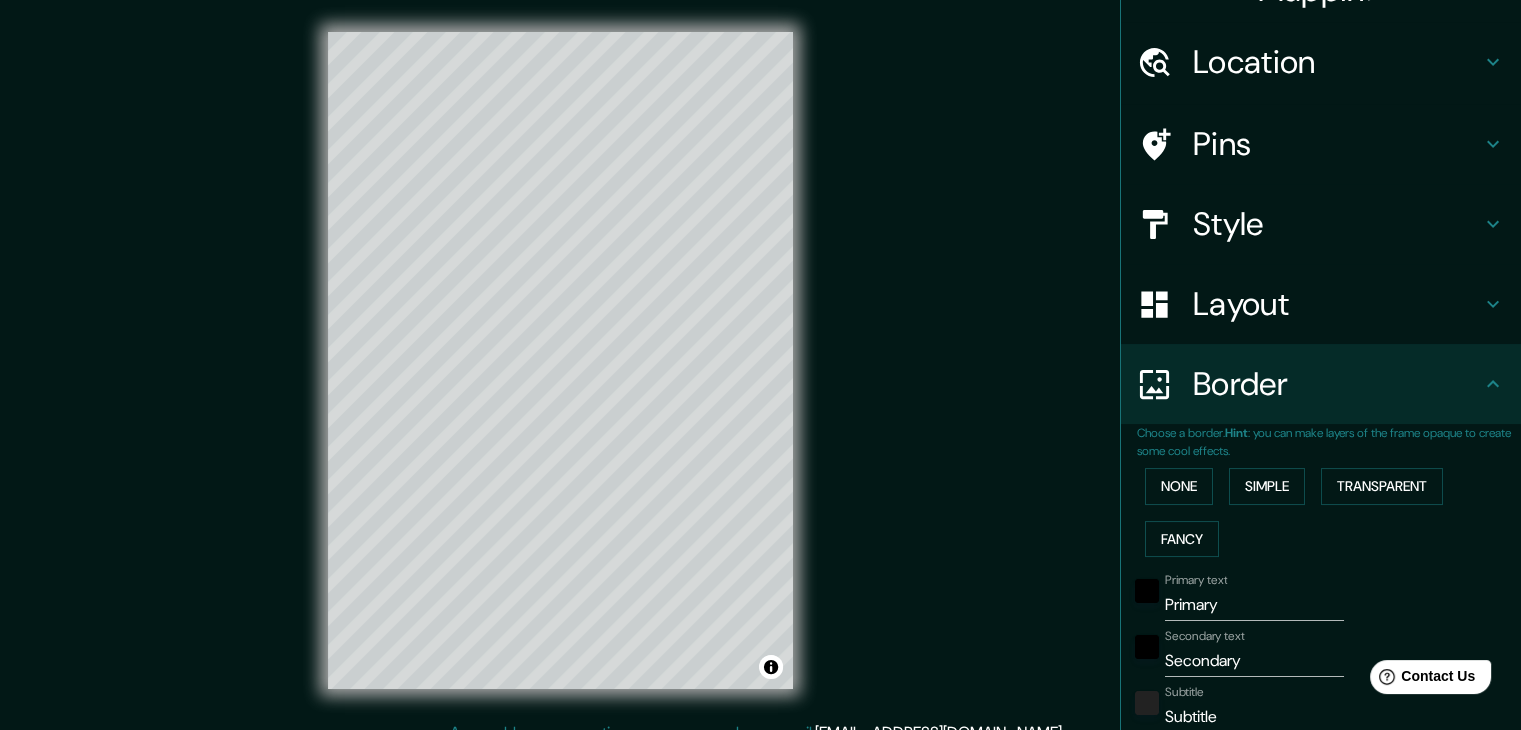 click on "Simple" at bounding box center (1267, 486) 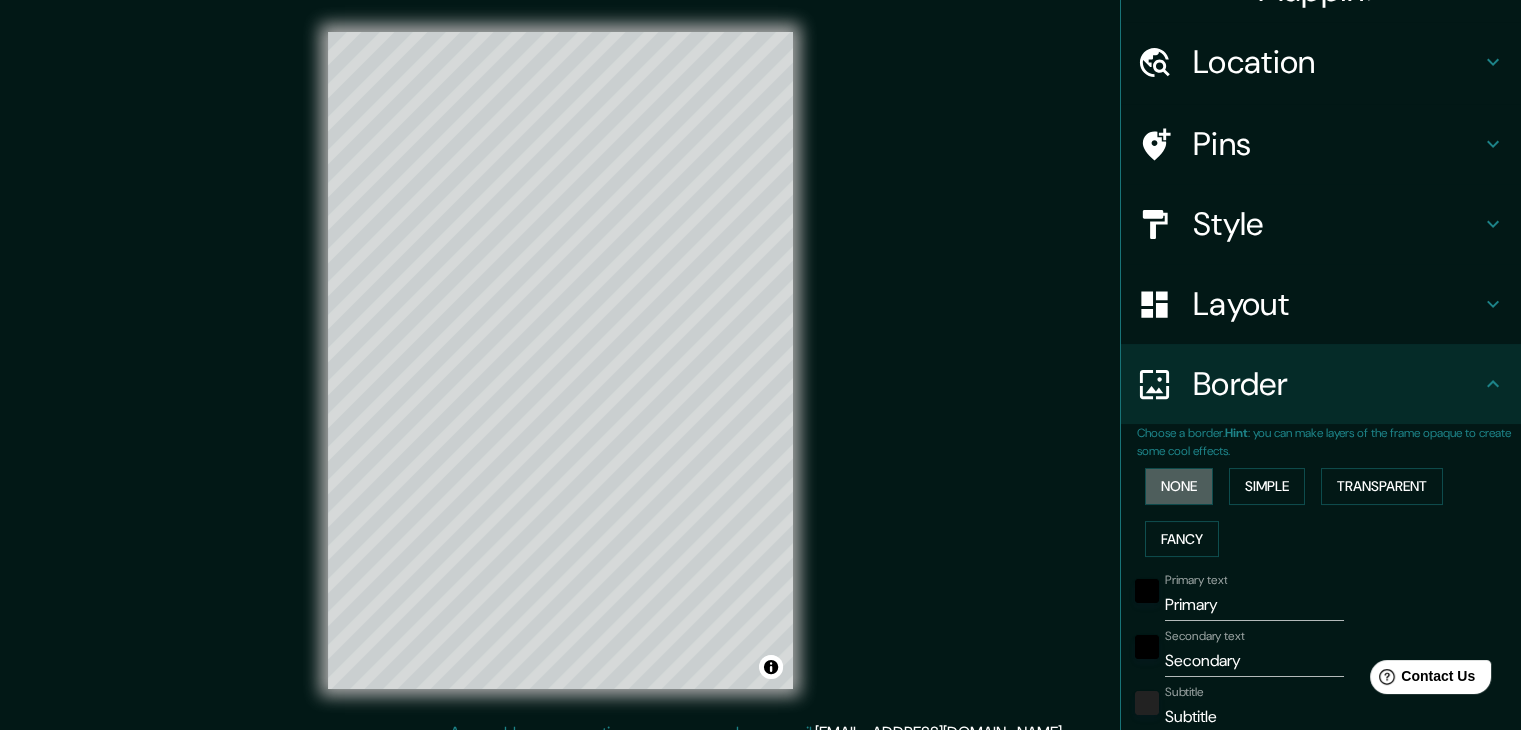 click on "None" at bounding box center [1179, 486] 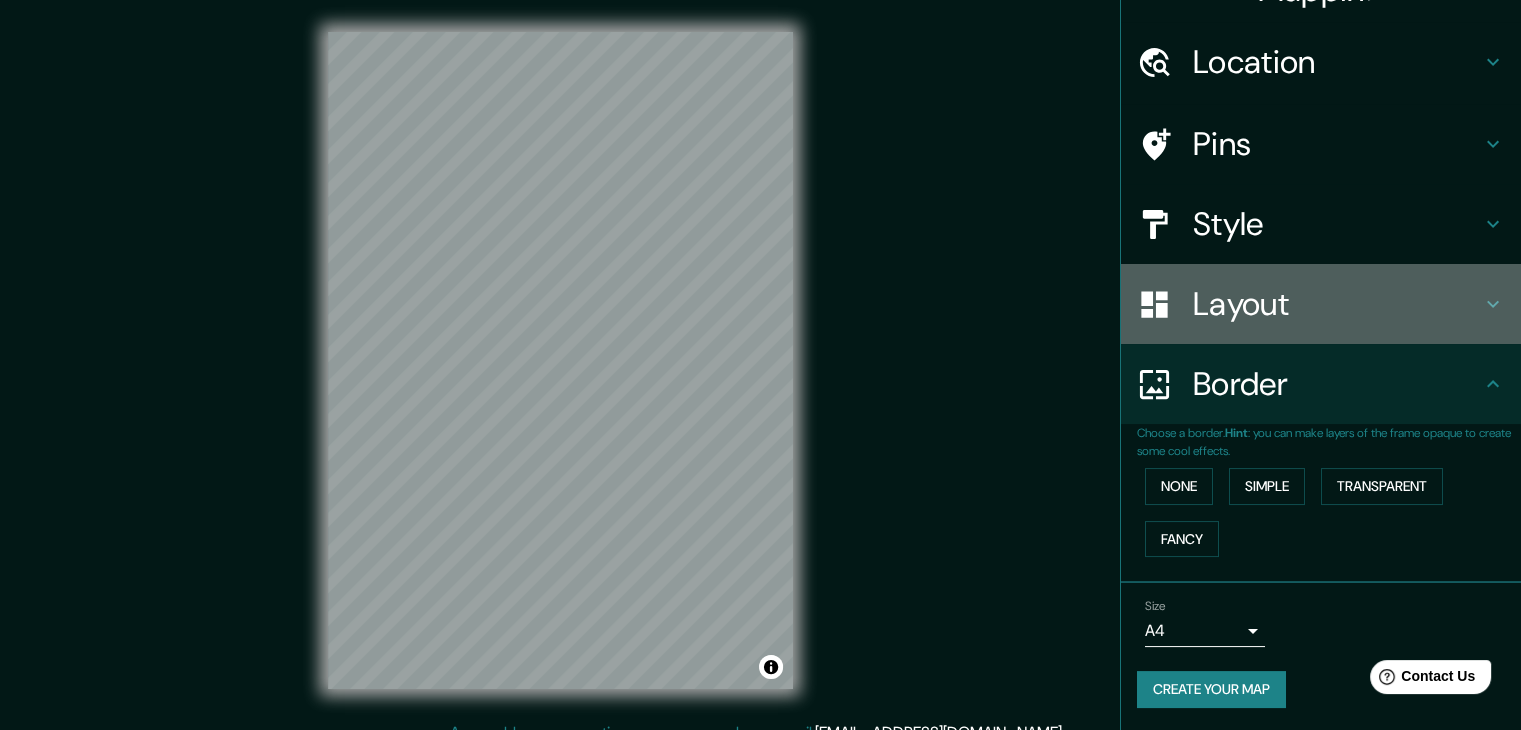 click on "Layout" at bounding box center (1337, 304) 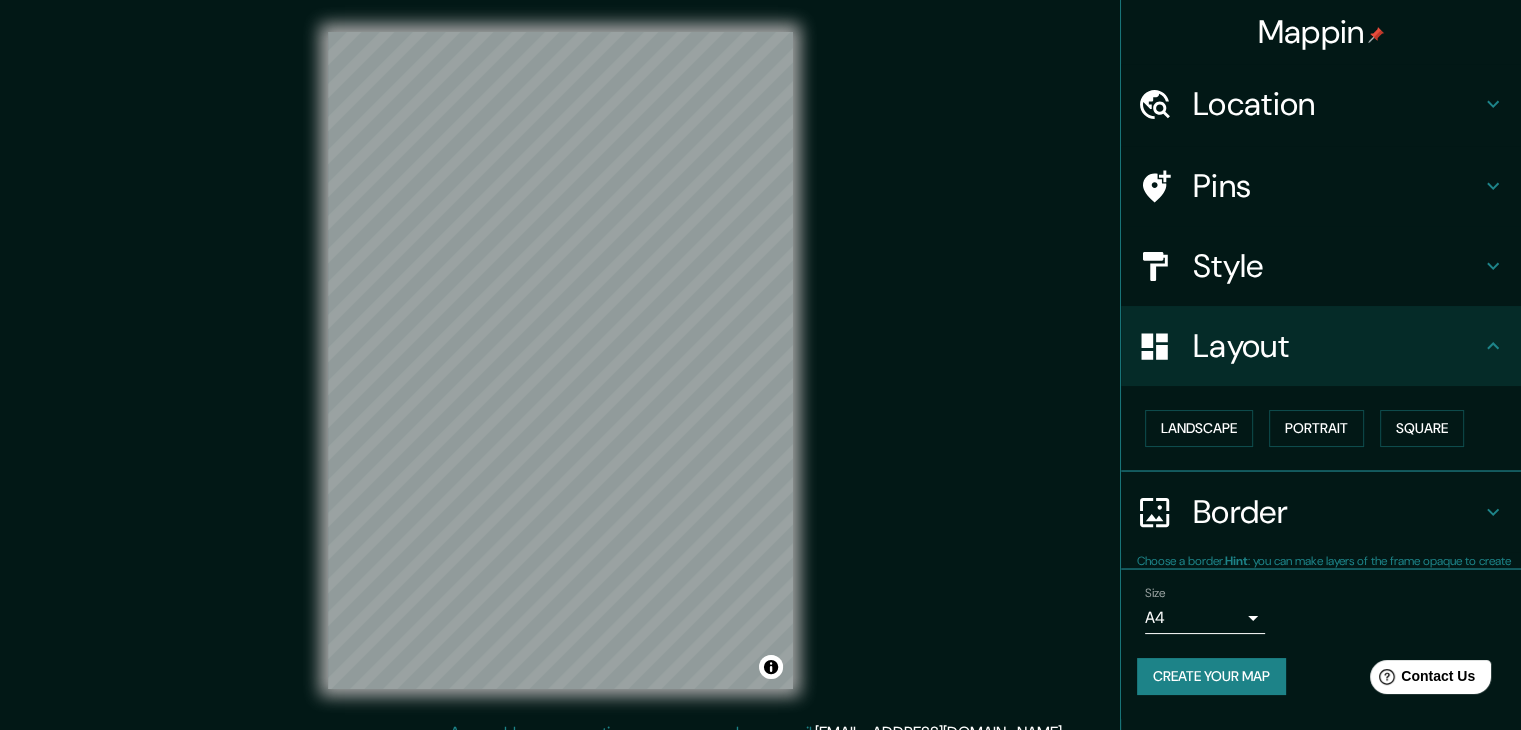 scroll, scrollTop: 0, scrollLeft: 0, axis: both 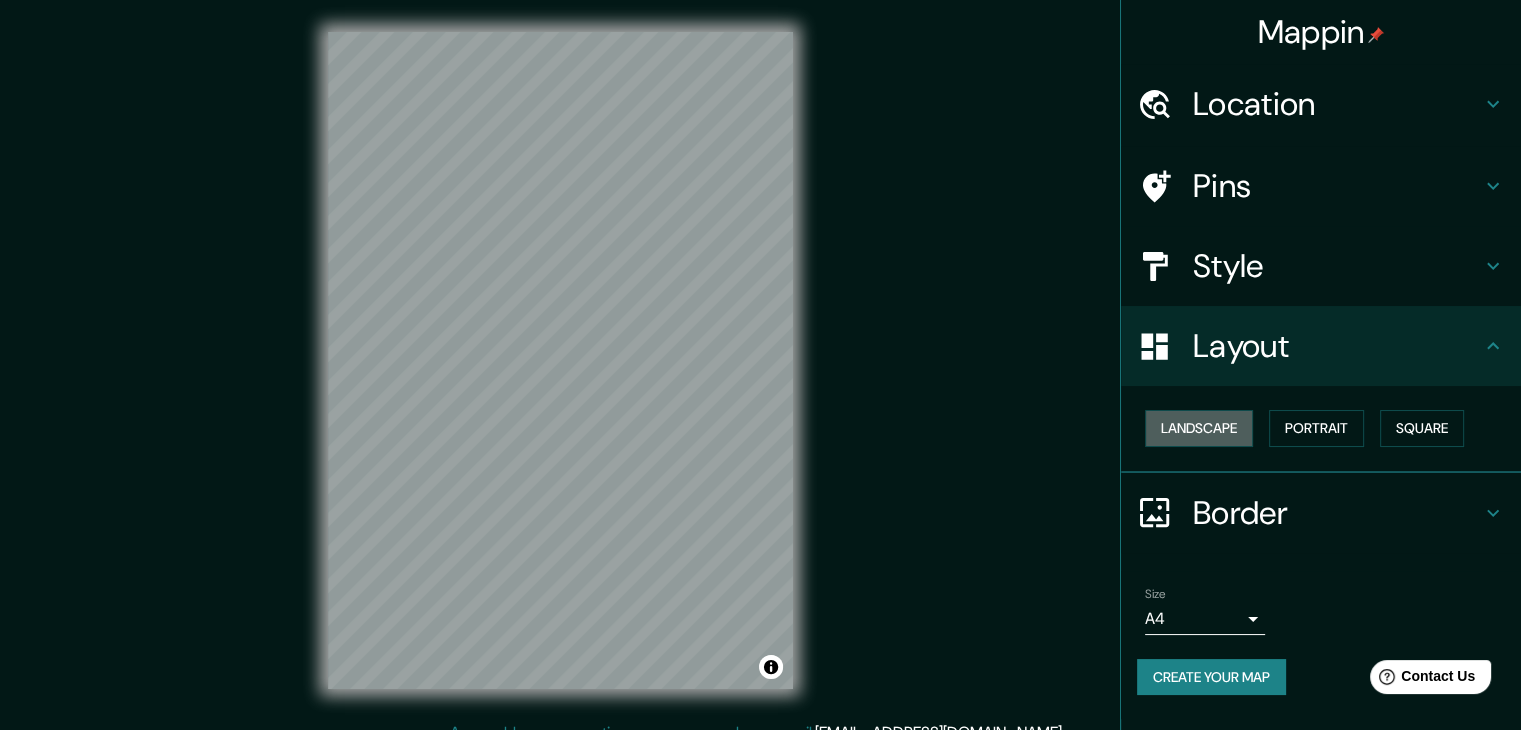 click on "Landscape" at bounding box center [1199, 428] 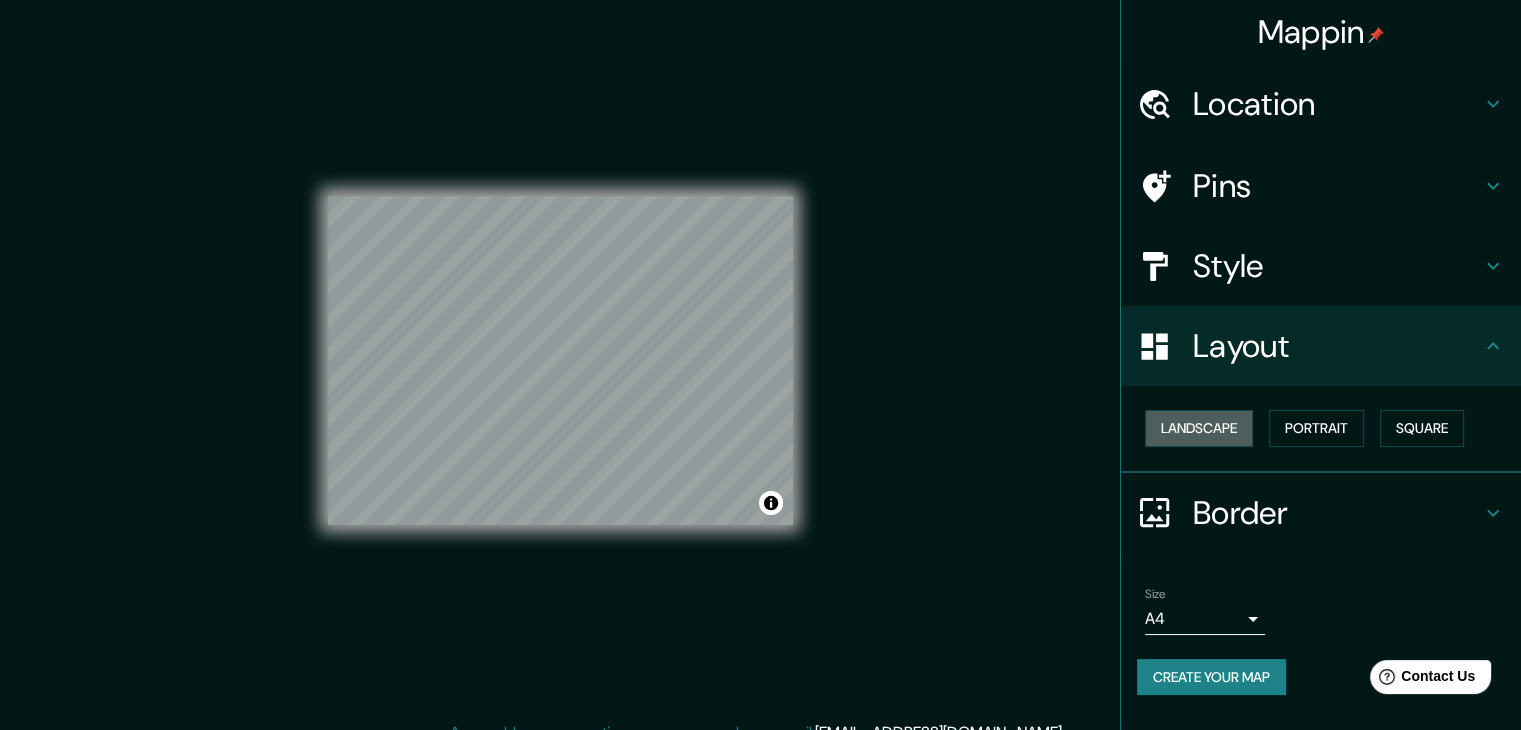 drag, startPoint x: 1233, startPoint y: 417, endPoint x: 1244, endPoint y: 421, distance: 11.7046995 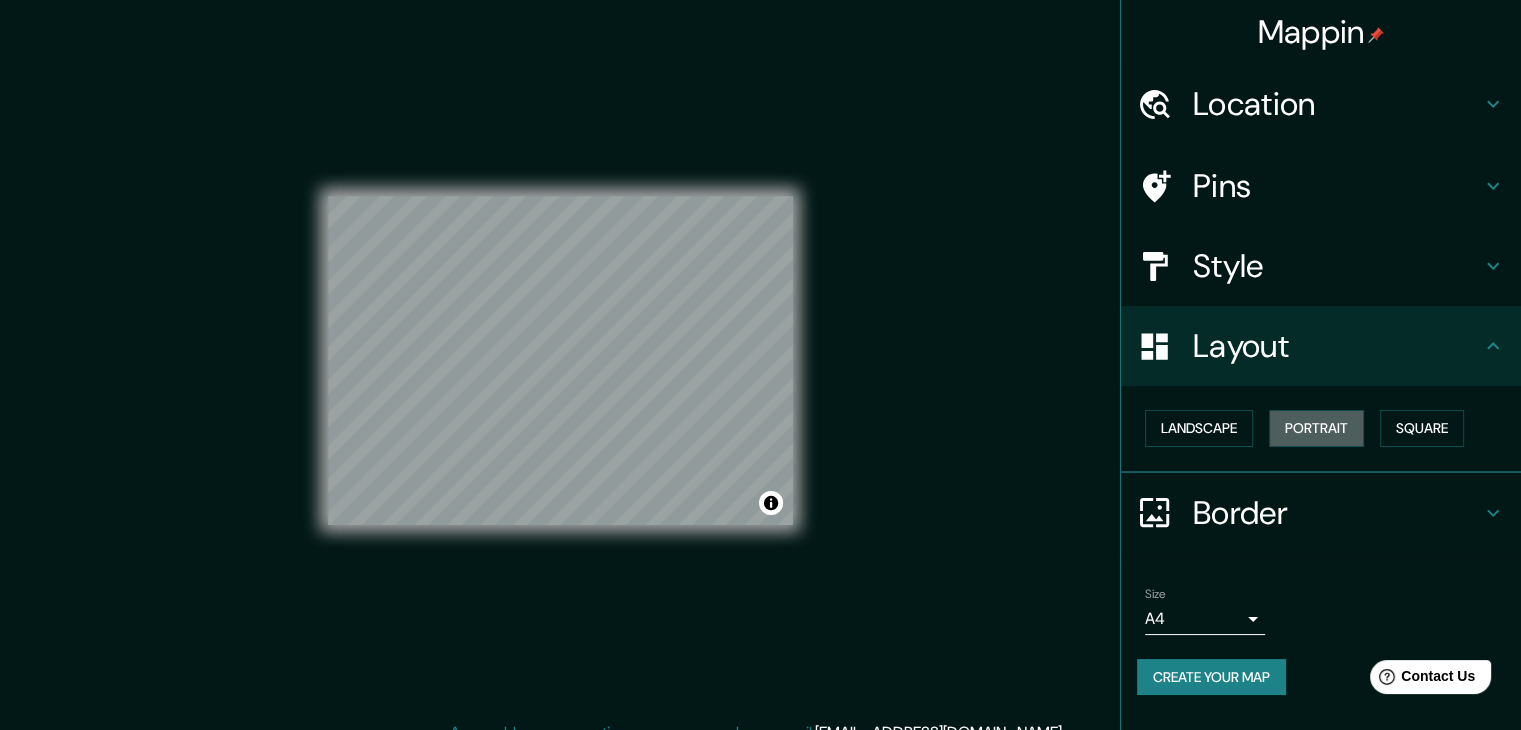 click on "Portrait" at bounding box center (1316, 428) 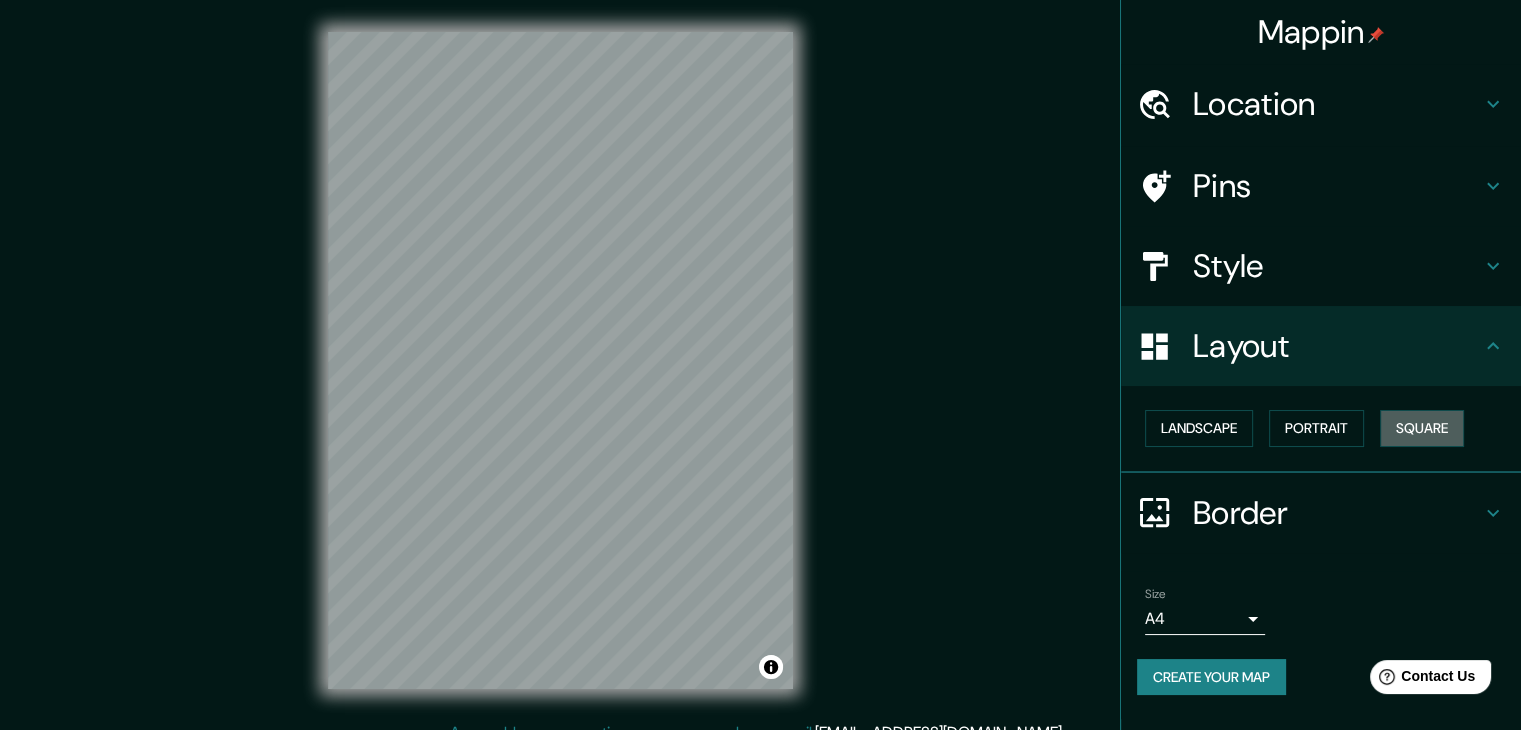 click on "Square" at bounding box center (1422, 428) 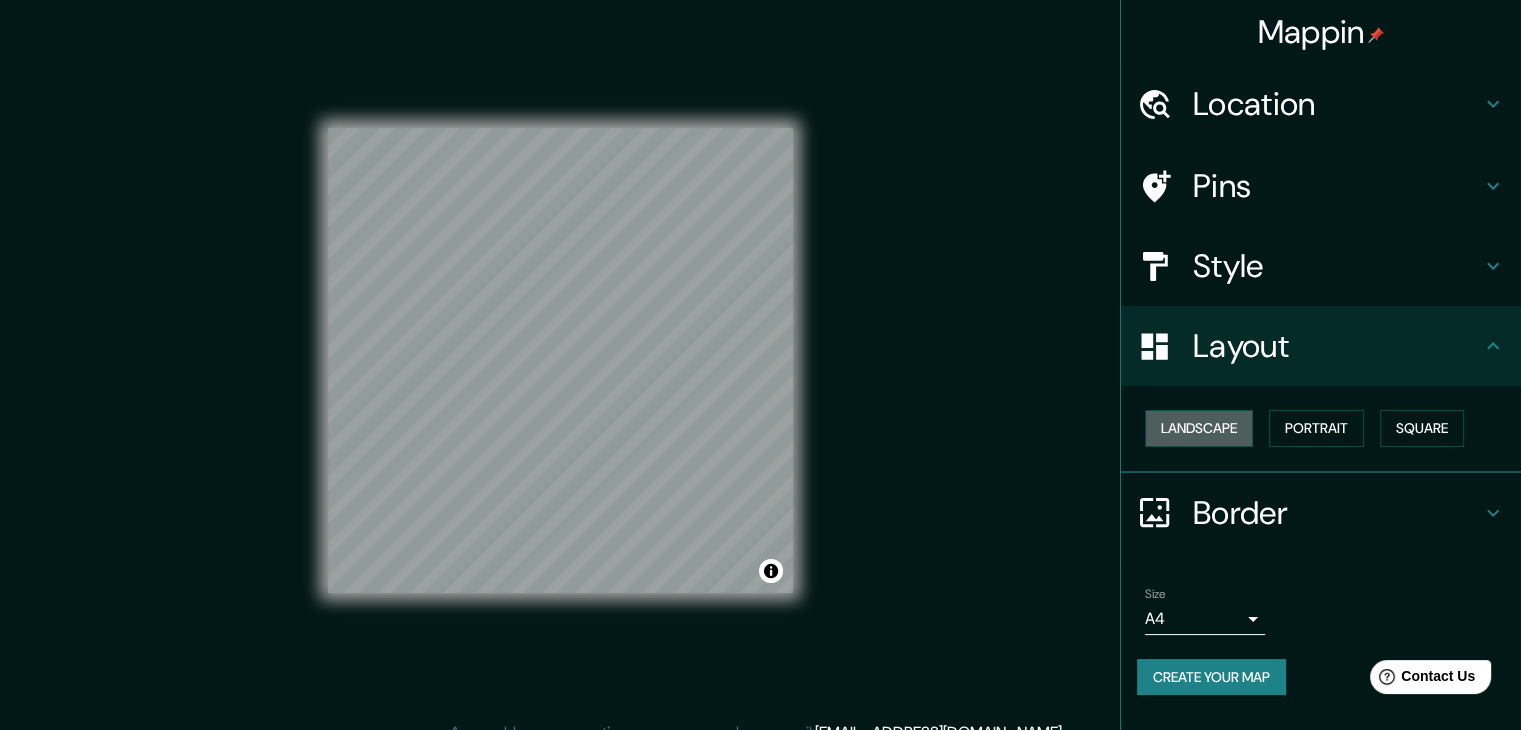 click on "Landscape" at bounding box center (1199, 428) 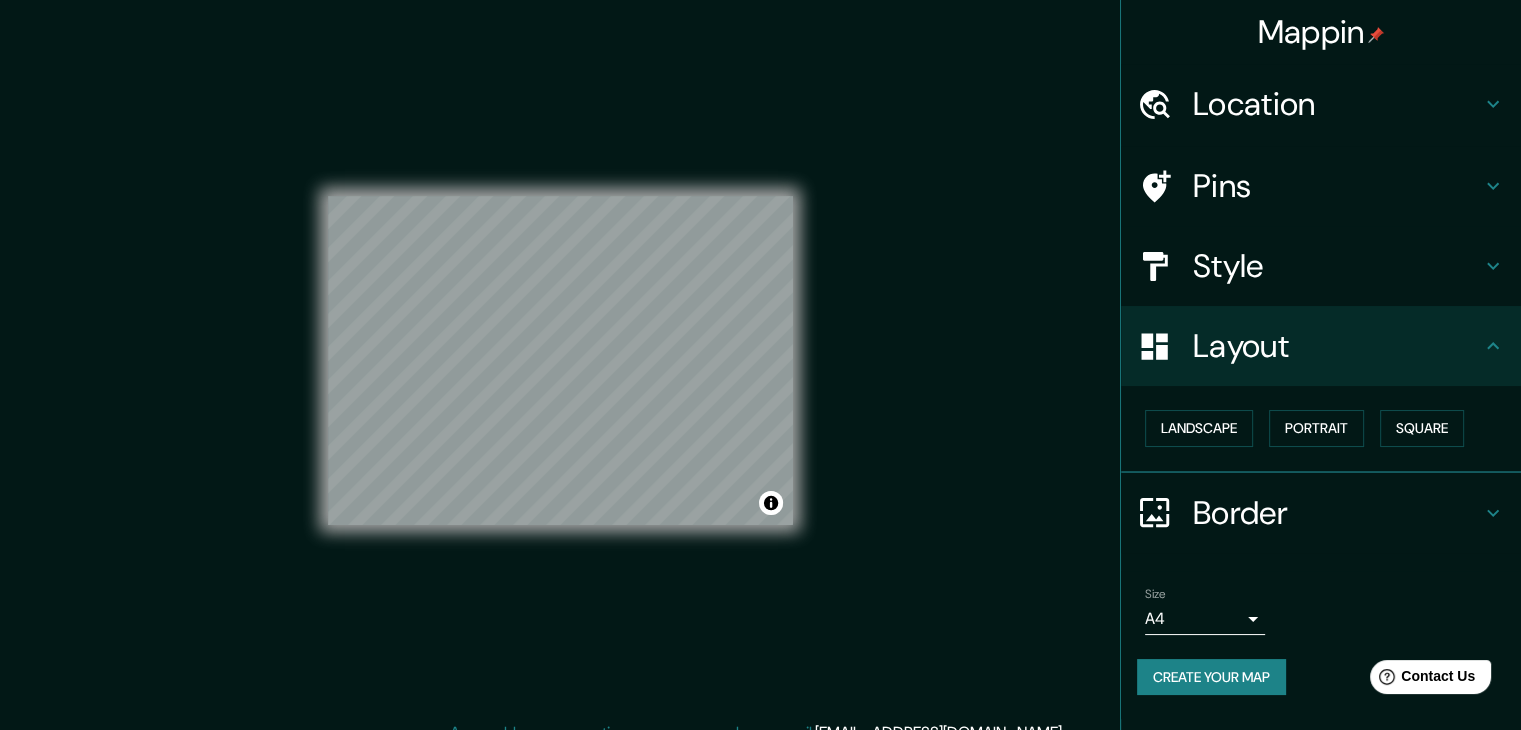 click on "Style" at bounding box center (1337, 266) 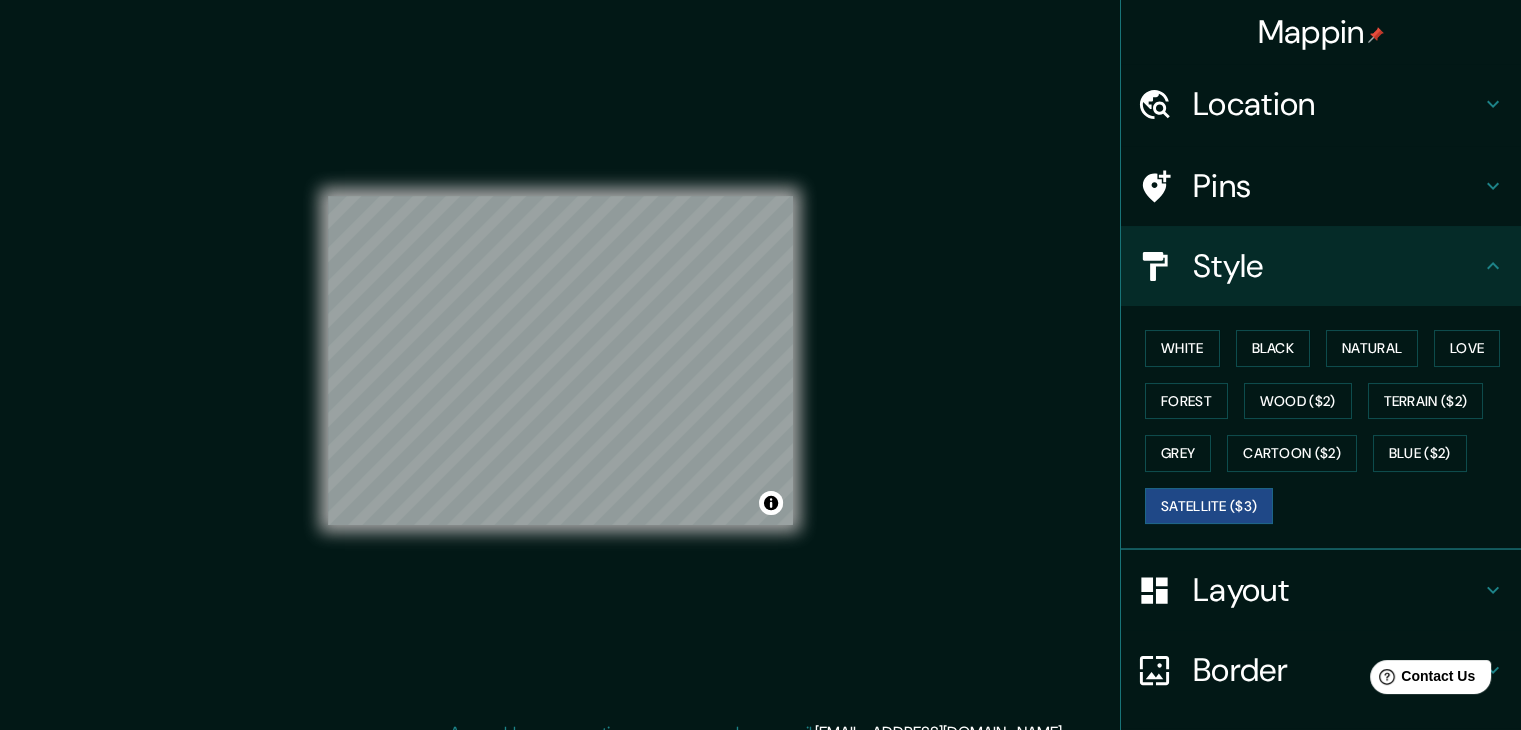 scroll, scrollTop: 144, scrollLeft: 0, axis: vertical 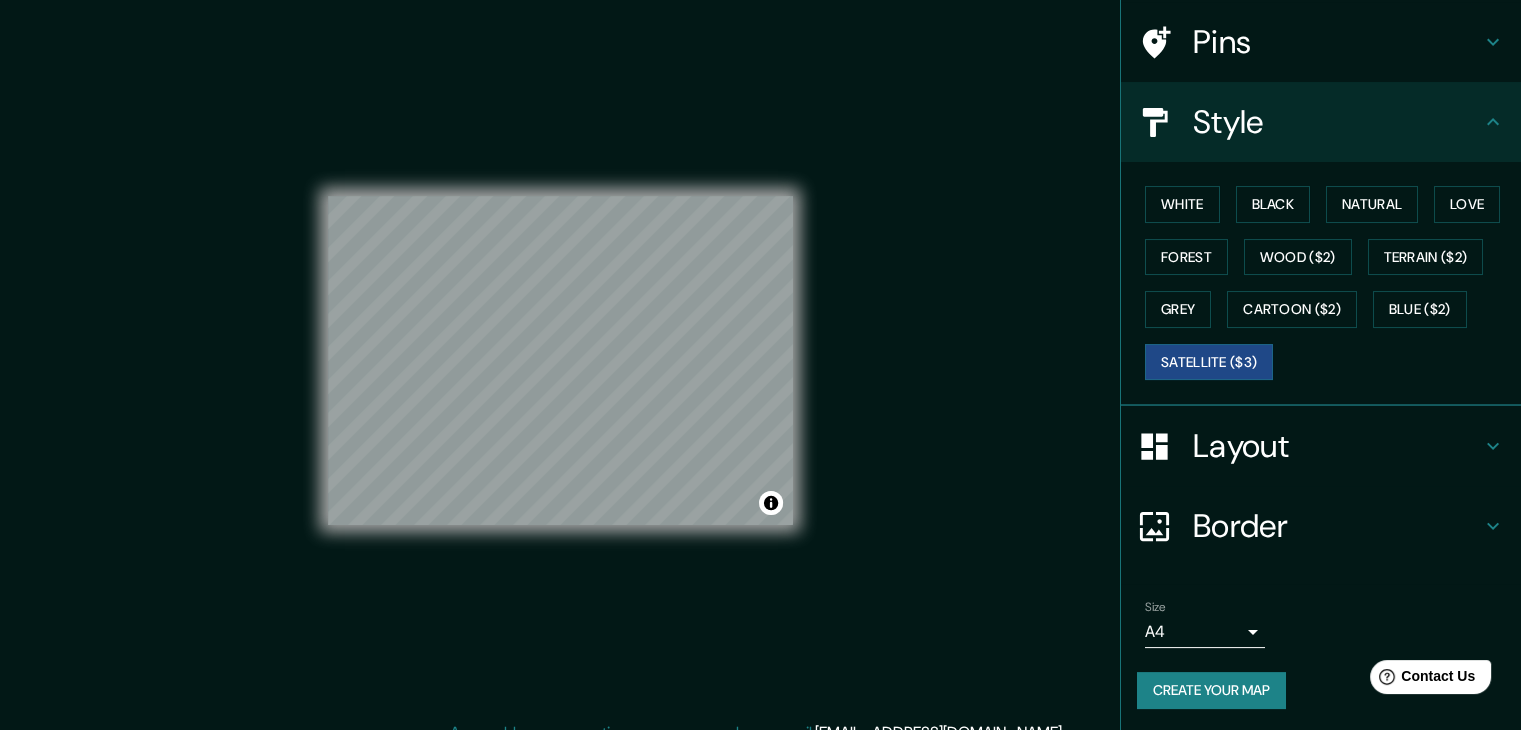 click on "Create your map" at bounding box center (1211, 690) 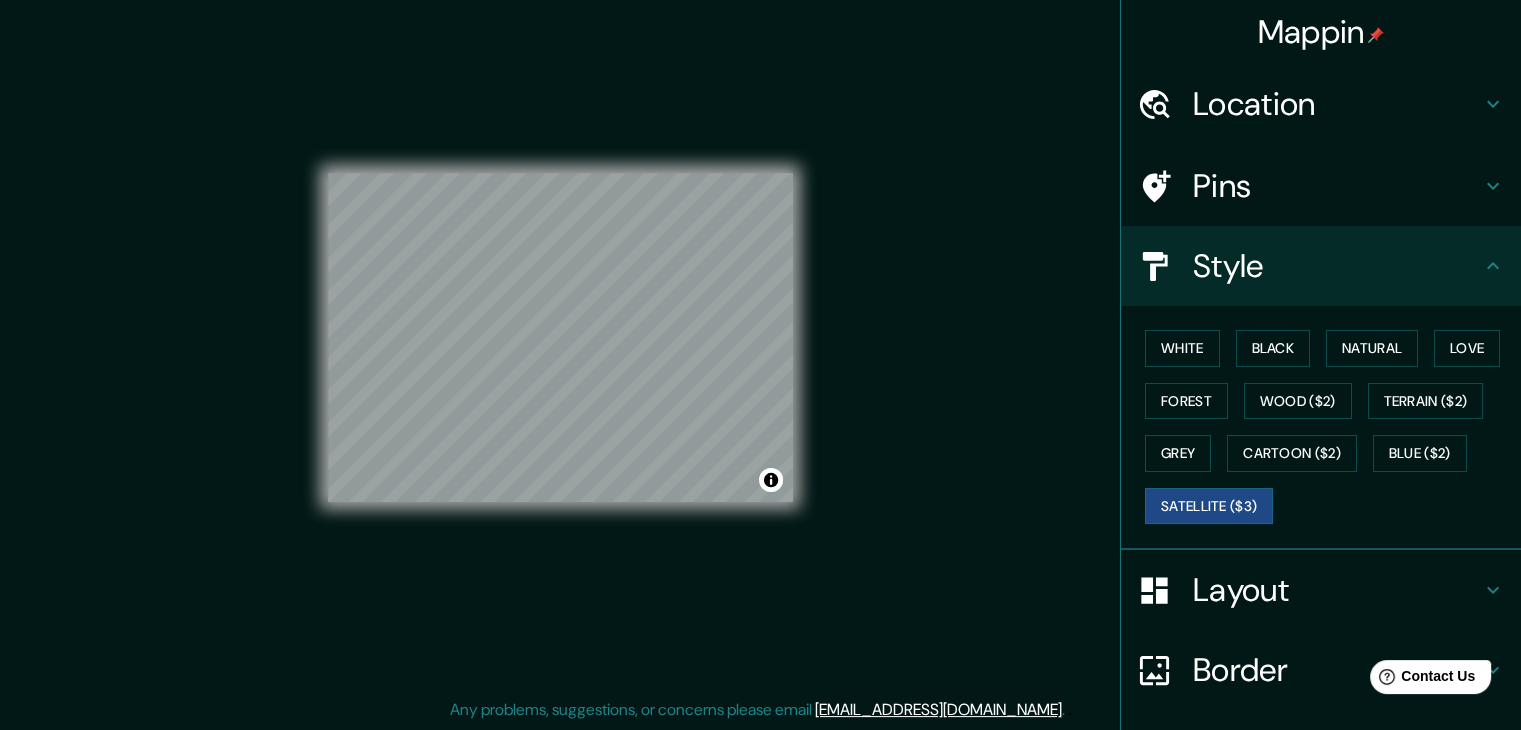 scroll, scrollTop: 144, scrollLeft: 0, axis: vertical 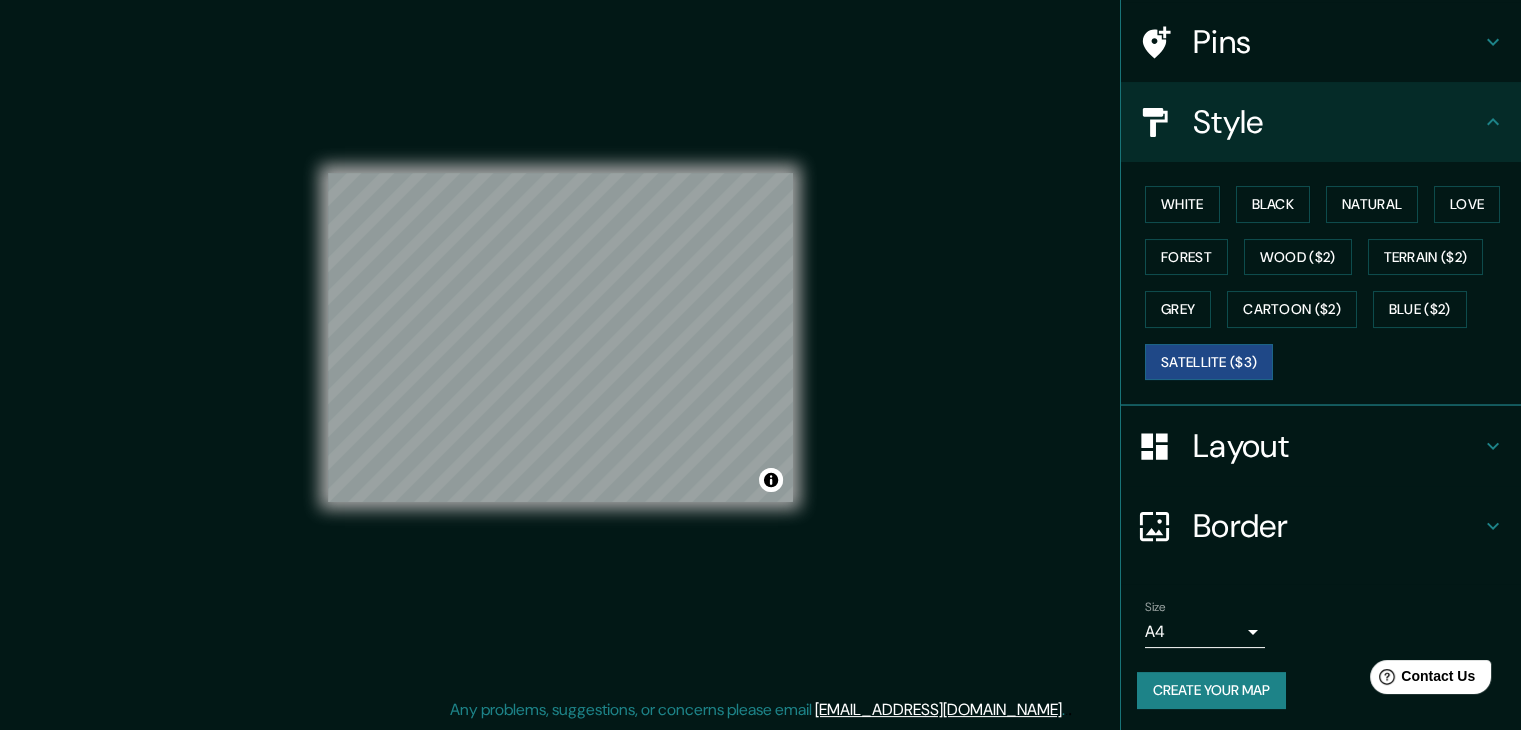 click on "Create your map" at bounding box center (1211, 690) 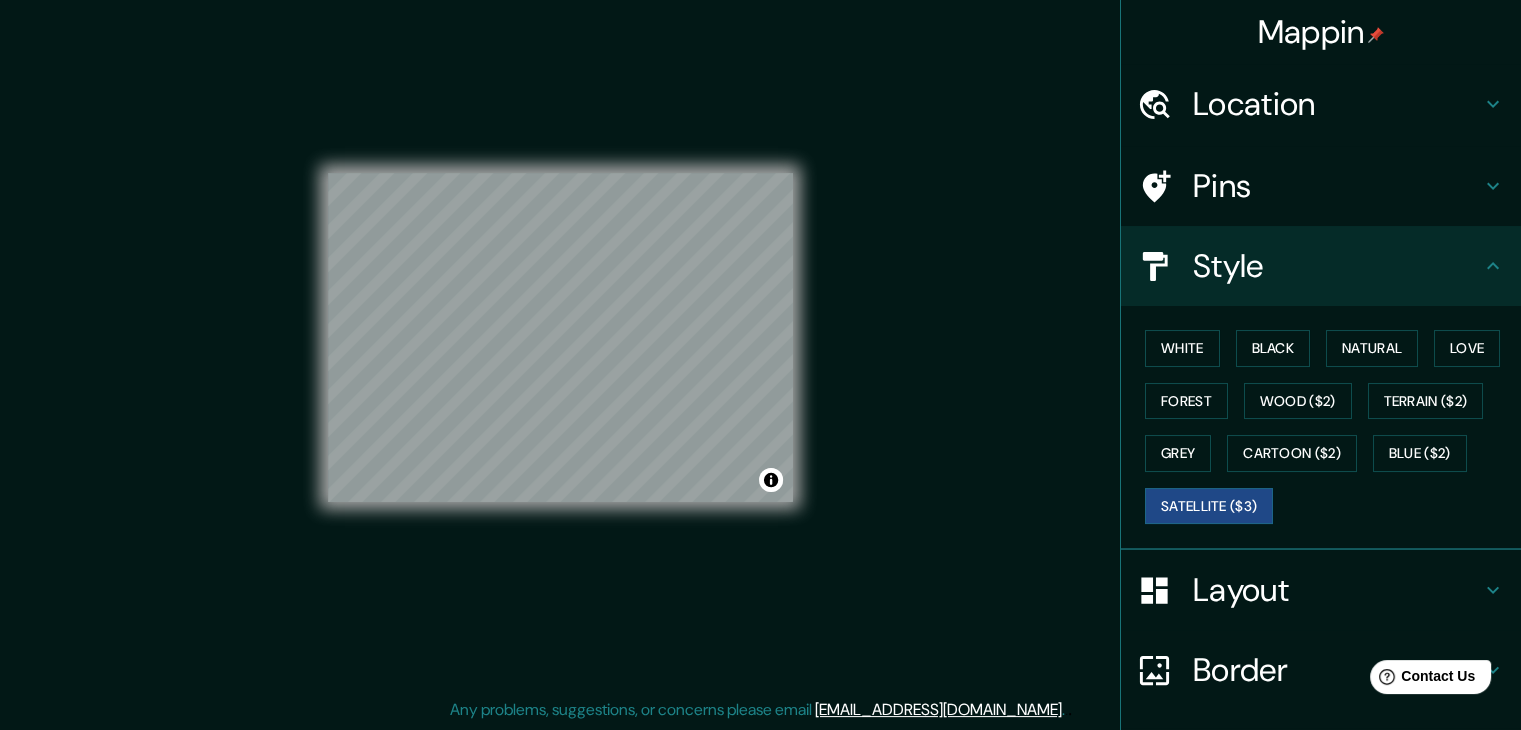 click on "Black" at bounding box center [1273, 348] 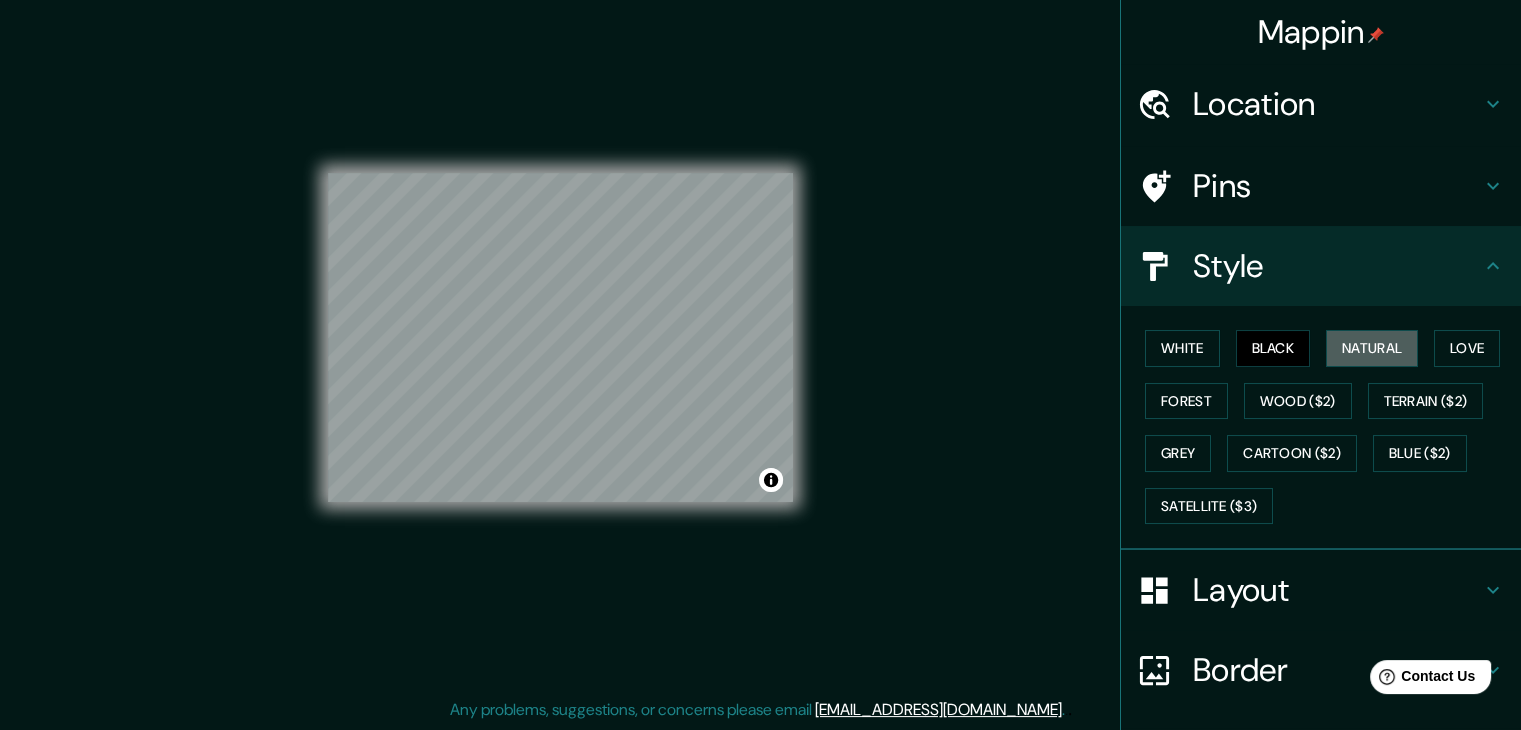 click on "Natural" at bounding box center [1372, 348] 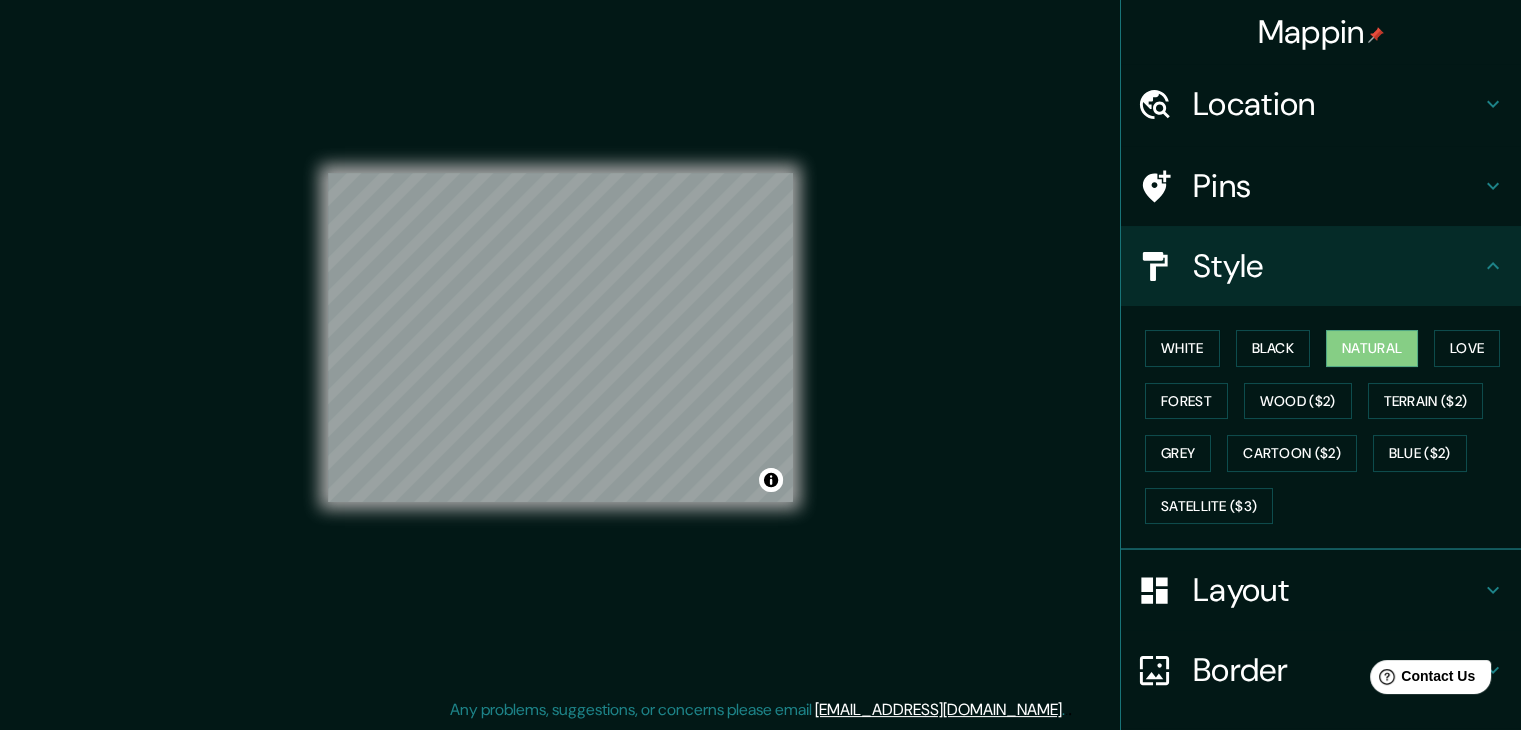 scroll, scrollTop: 144, scrollLeft: 0, axis: vertical 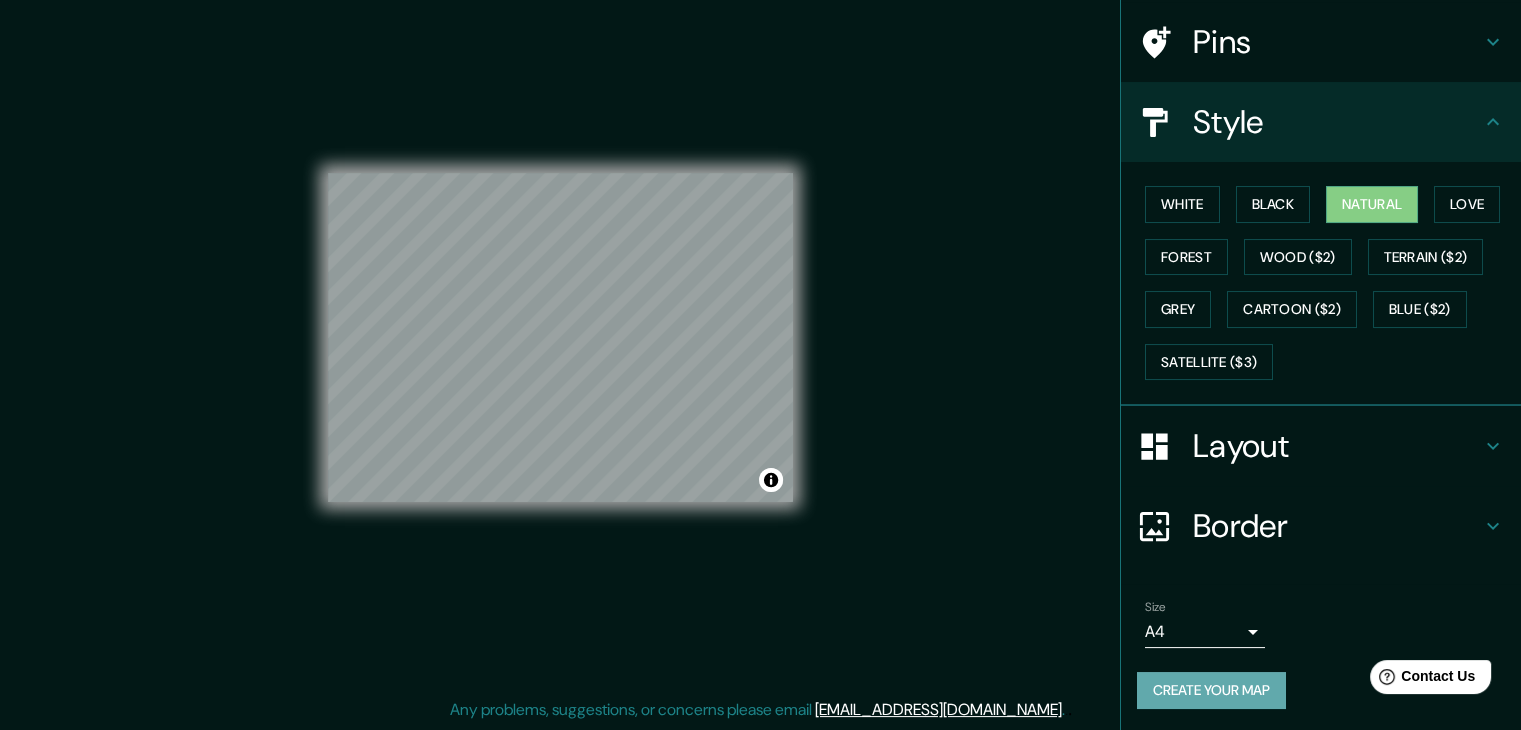 click on "Create your map" at bounding box center (1211, 690) 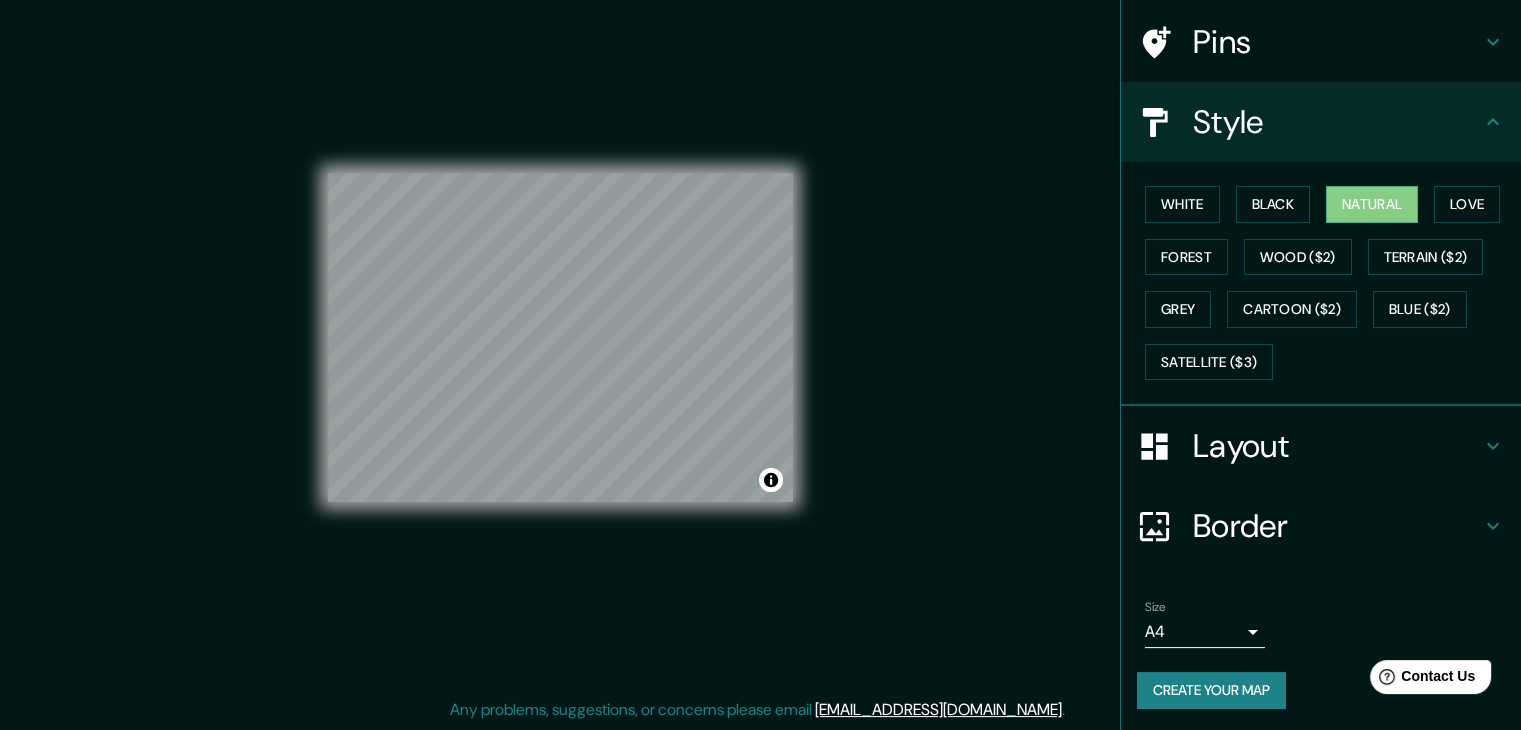 scroll, scrollTop: 0, scrollLeft: 0, axis: both 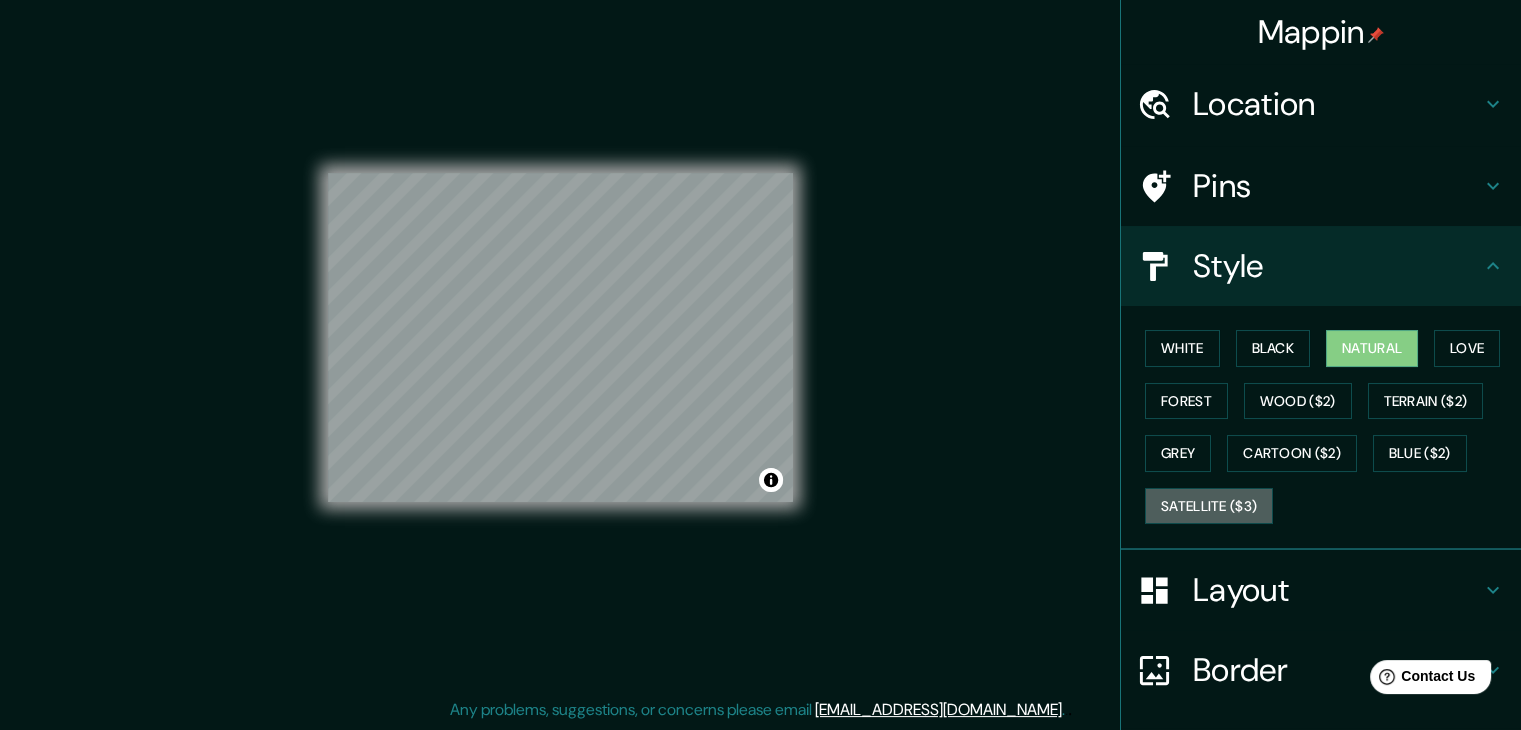 click on "Satellite ($3)" at bounding box center (1209, 506) 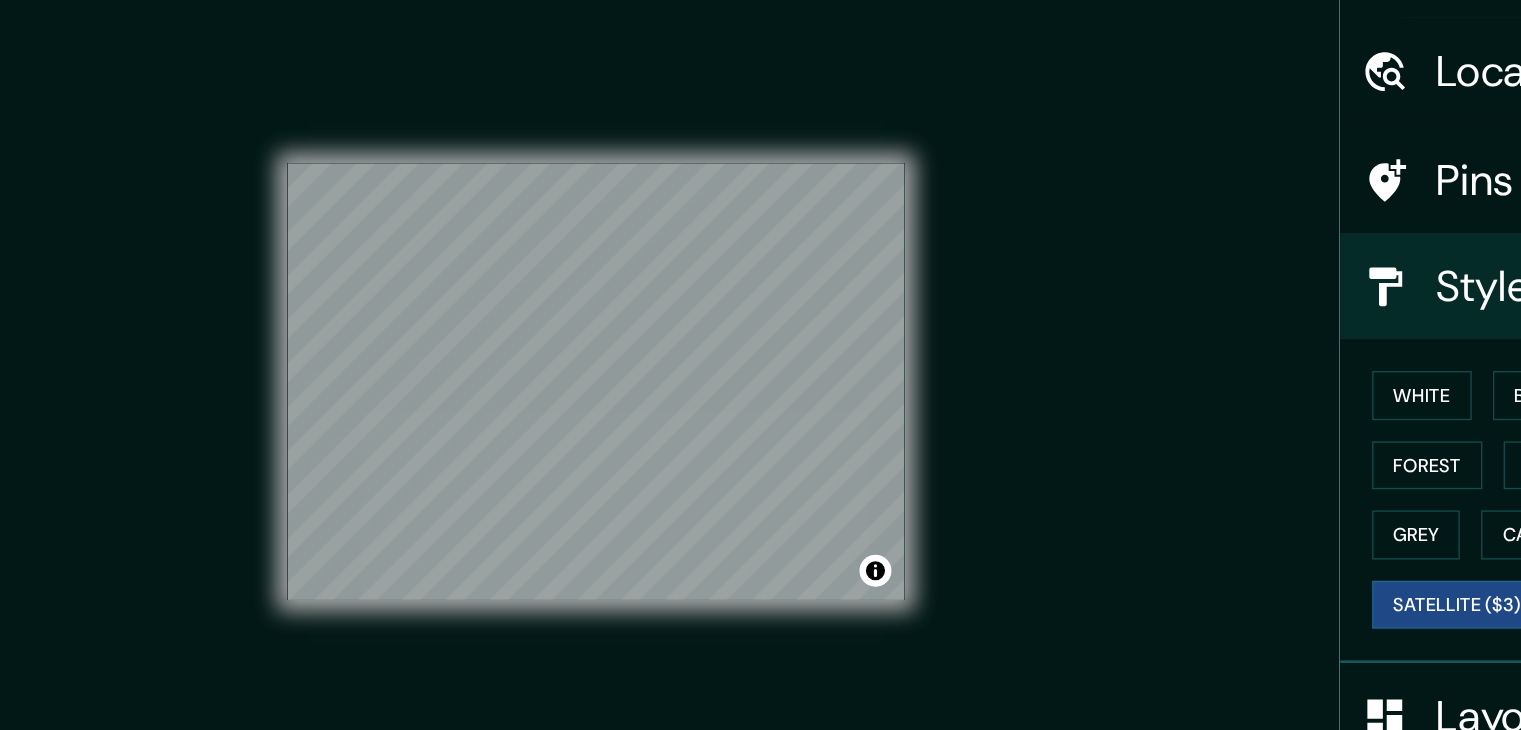 type 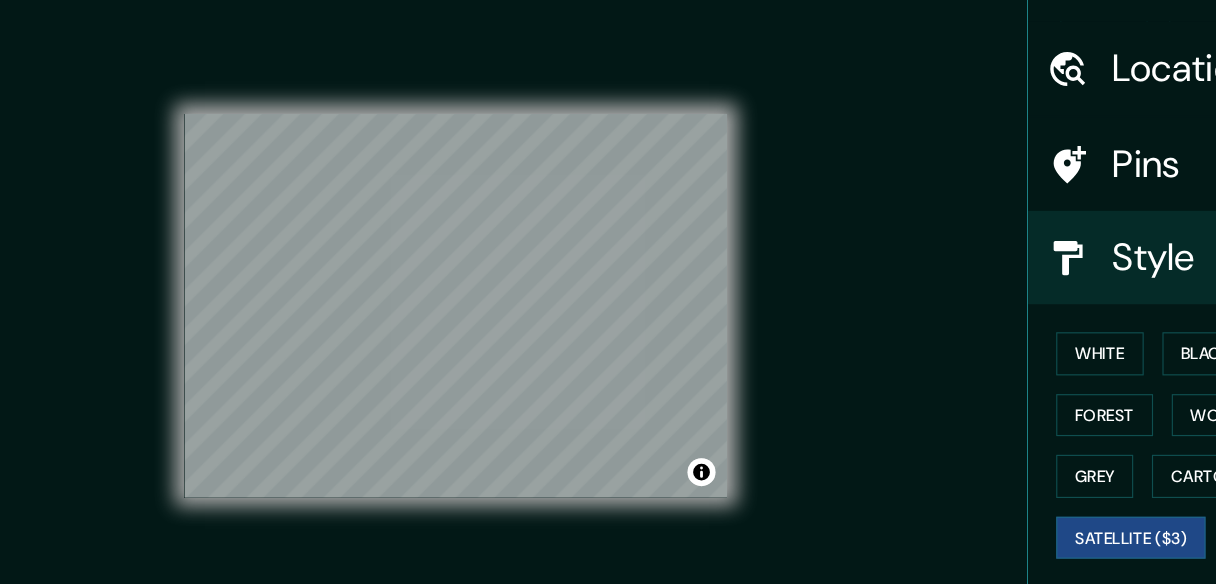 scroll, scrollTop: 23, scrollLeft: 0, axis: vertical 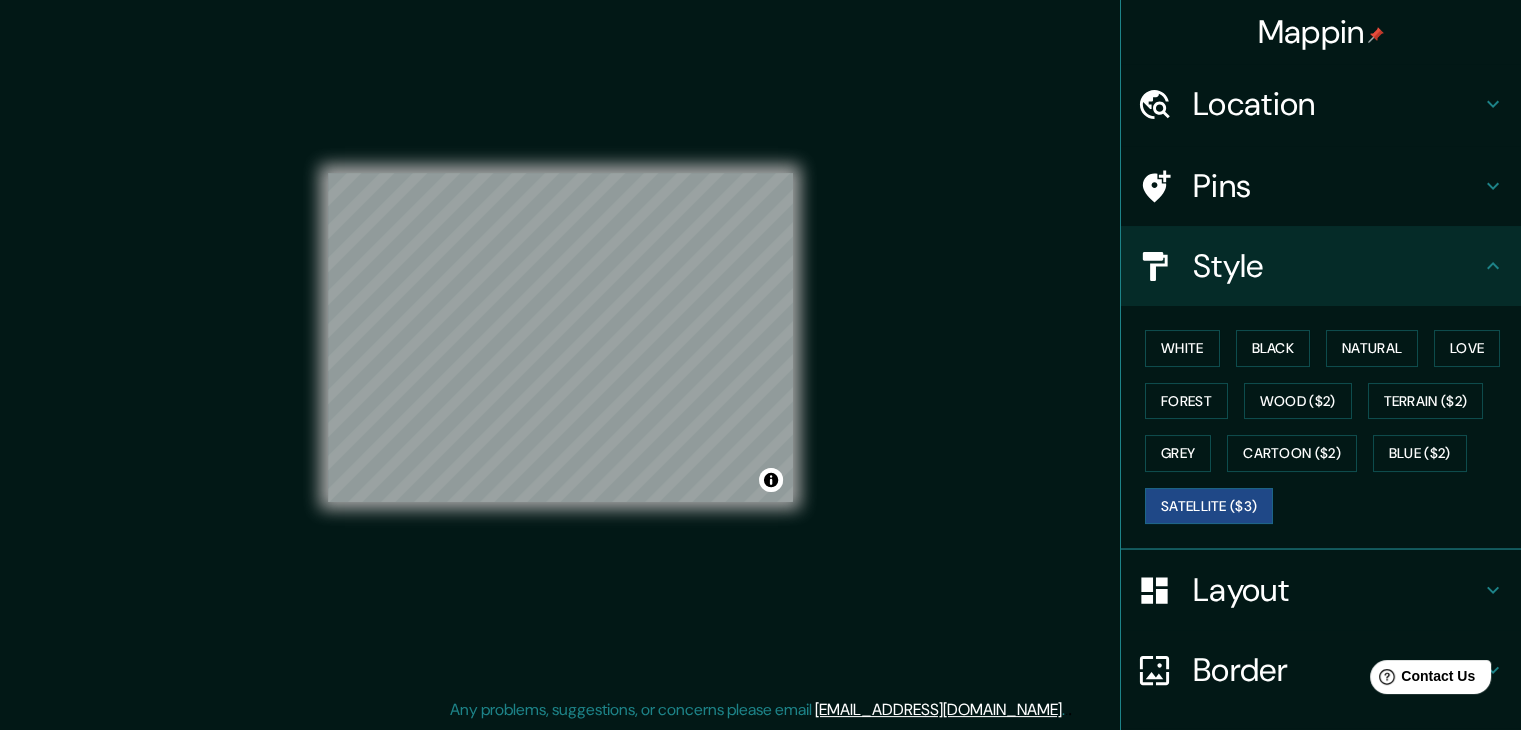 click on "Mappin" at bounding box center [1321, 32] 